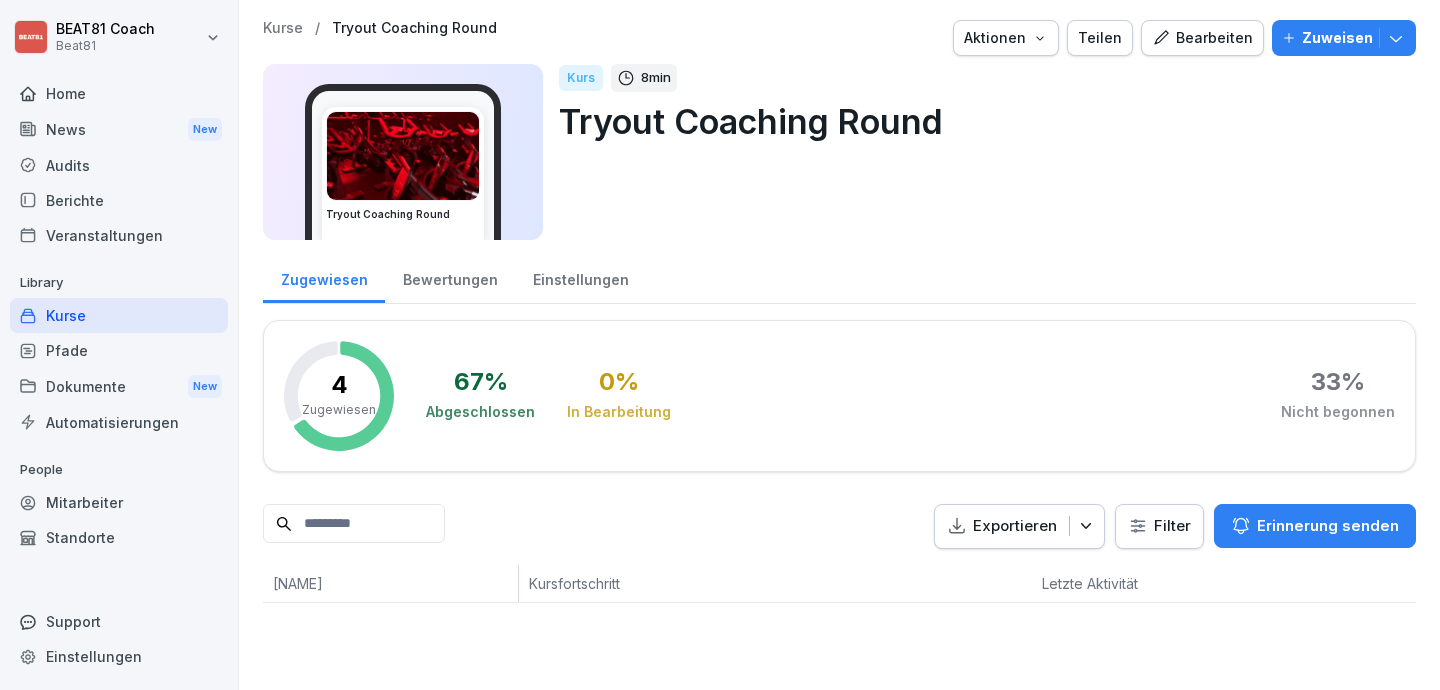 scroll, scrollTop: 0, scrollLeft: 0, axis: both 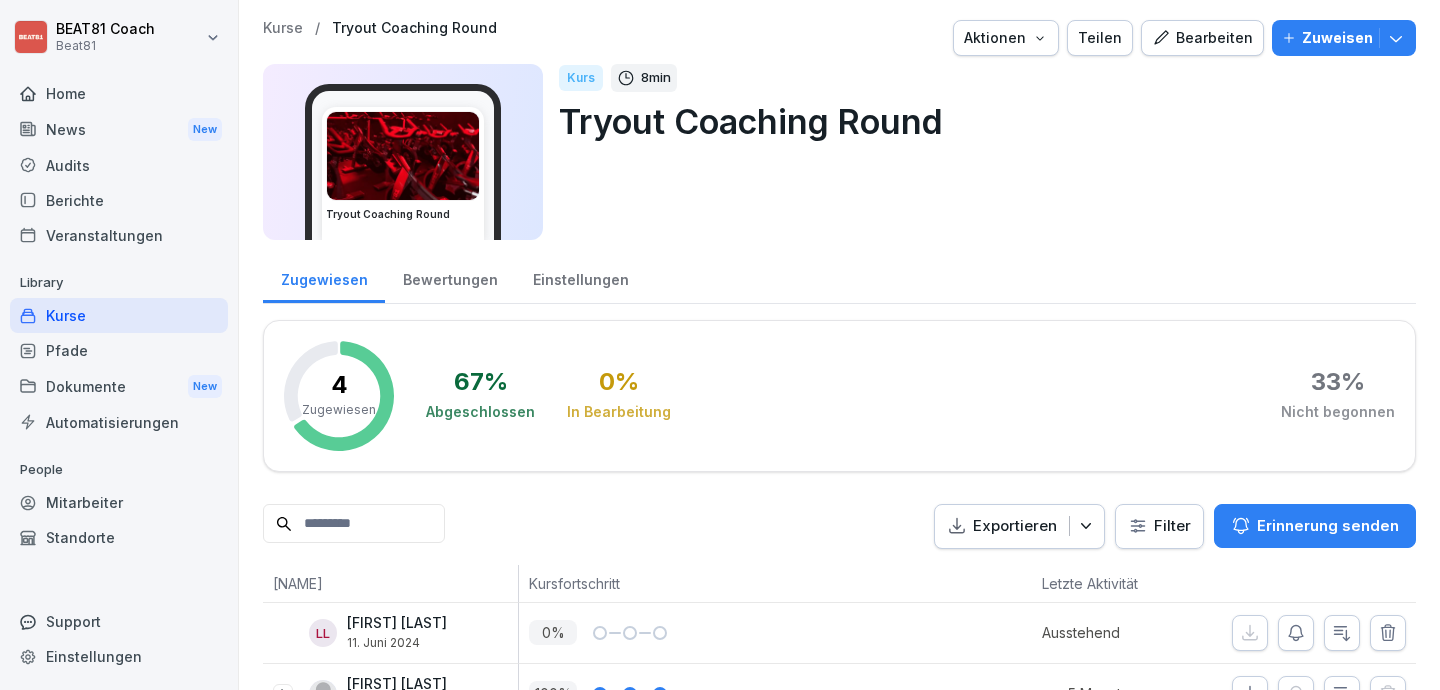 click on "Teilen" at bounding box center [1100, 38] 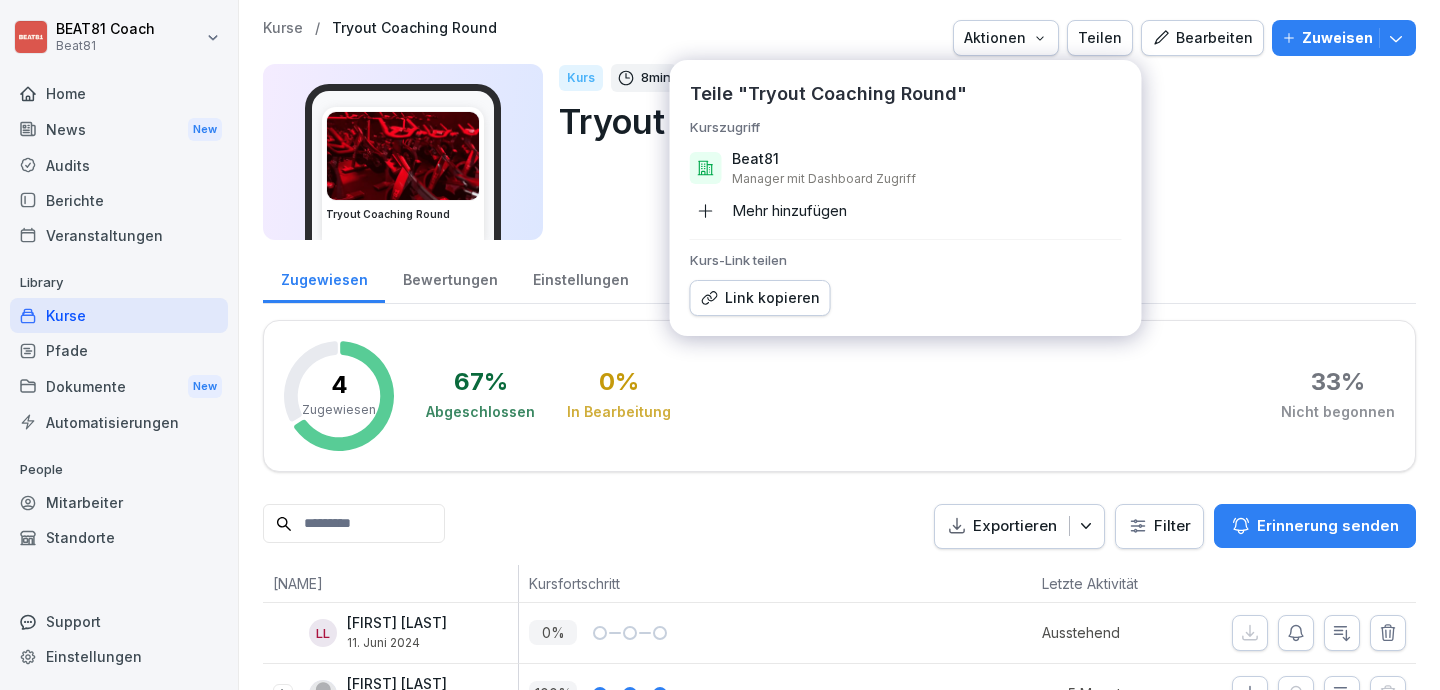 click on "Link kopieren" at bounding box center (760, 298) 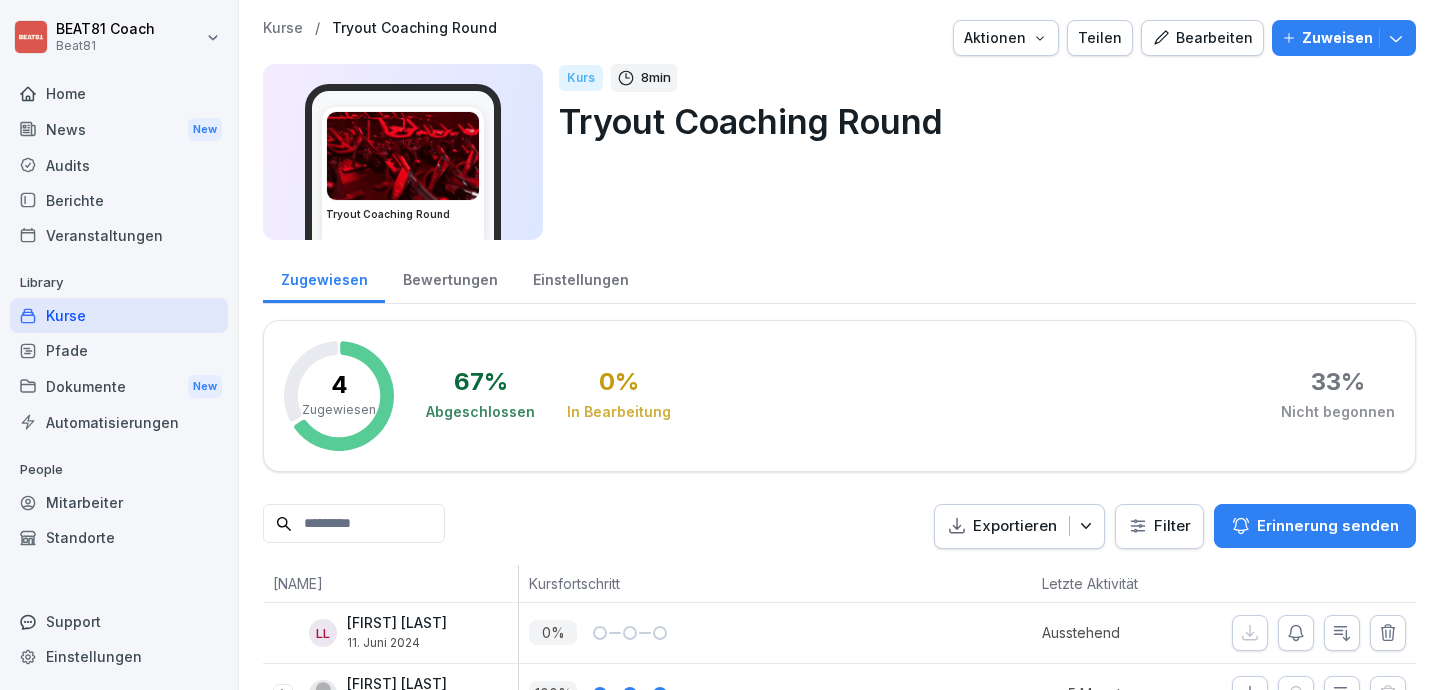 click on "Kurse / Tryout Coaching Round Aktionen   Teilen Bearbeiten Zuweisen Tryout Coaching Round Kurs 8  min Tryout Coaching Round" at bounding box center (839, 136) 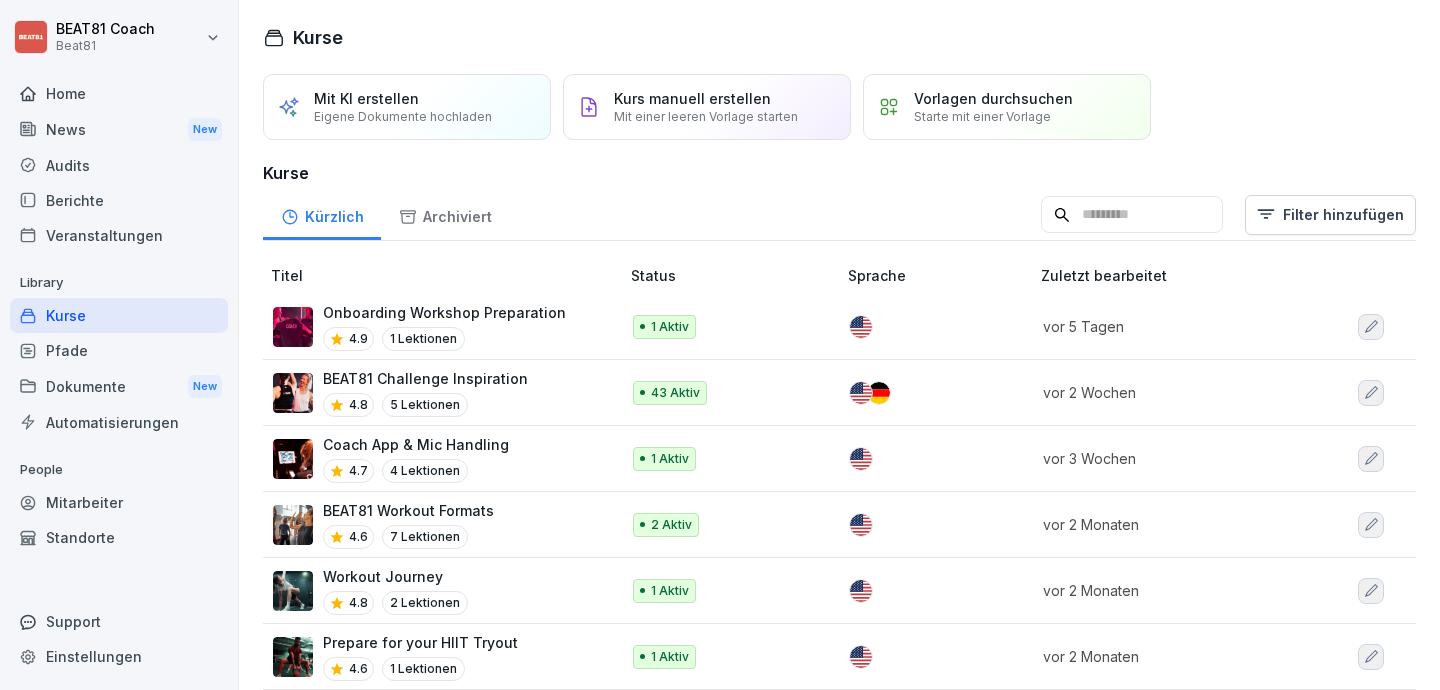 click at bounding box center (1132, 215) 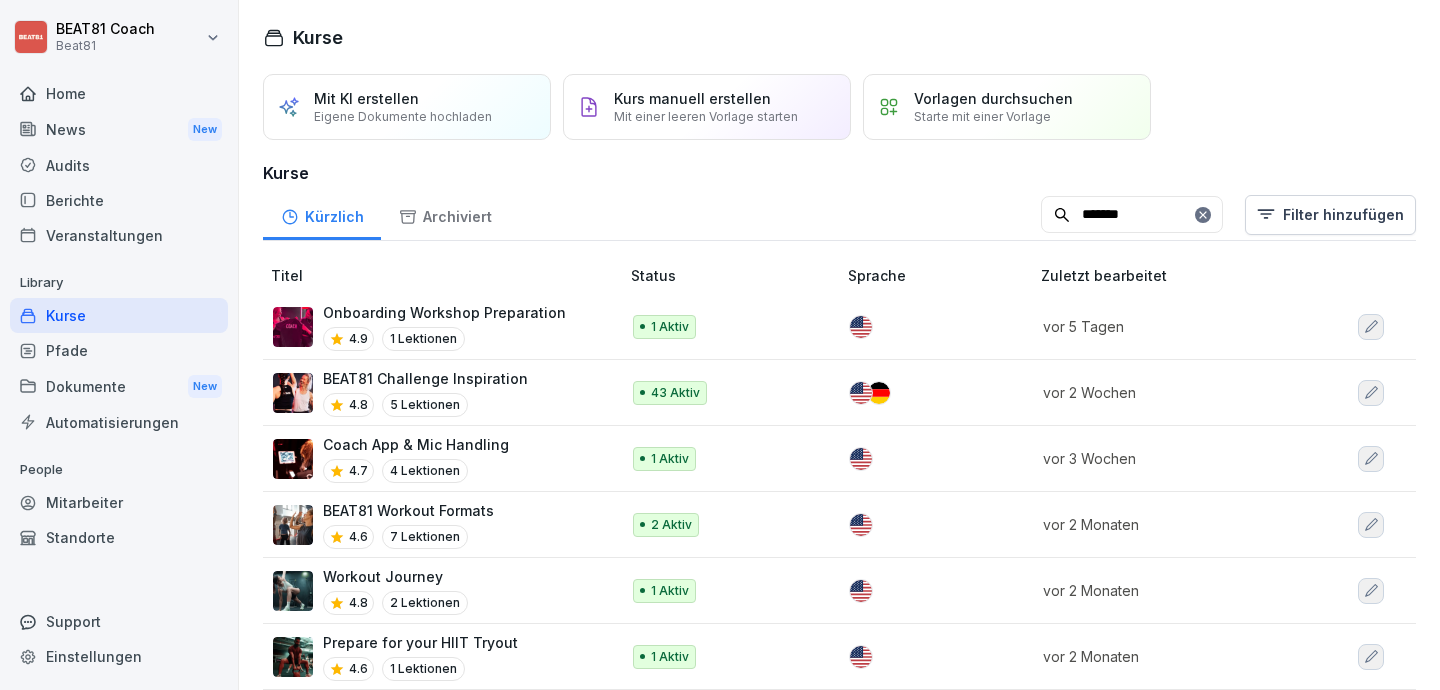 type on "******" 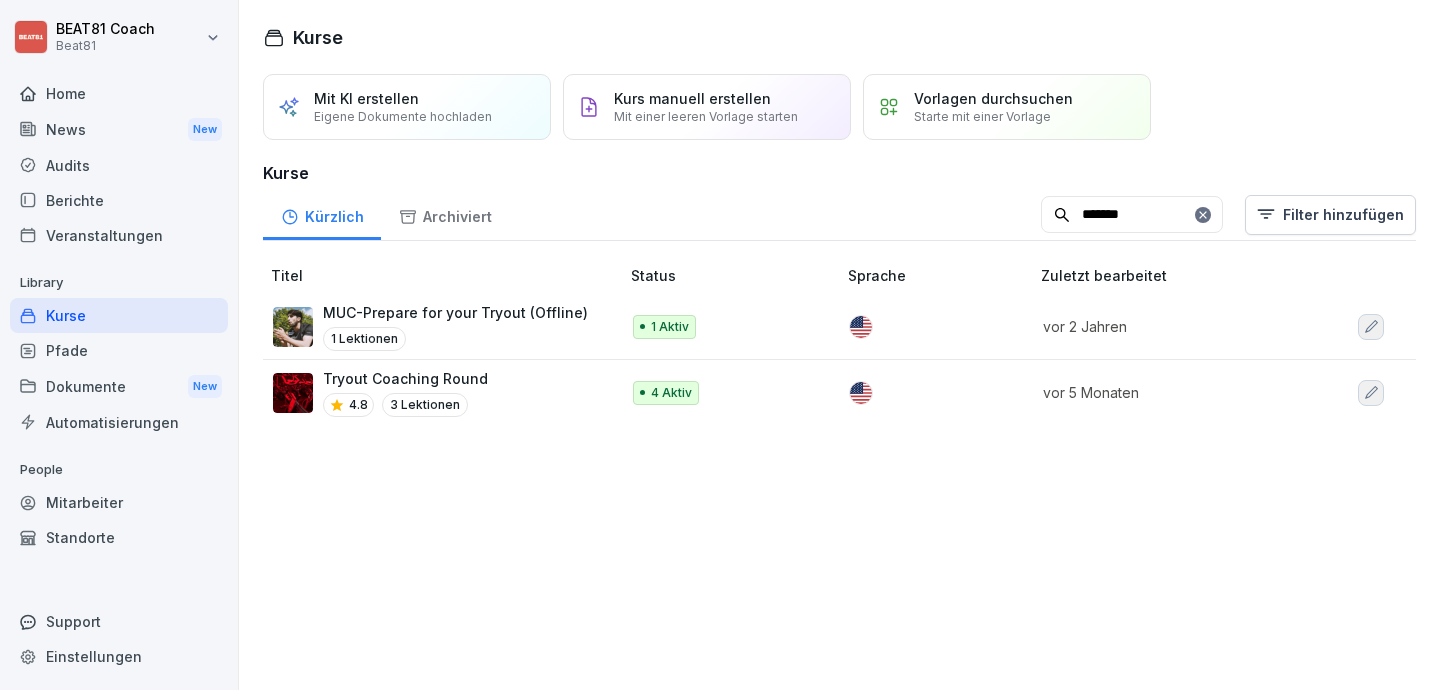 click on "Tryout Coaching Round" at bounding box center (405, 378) 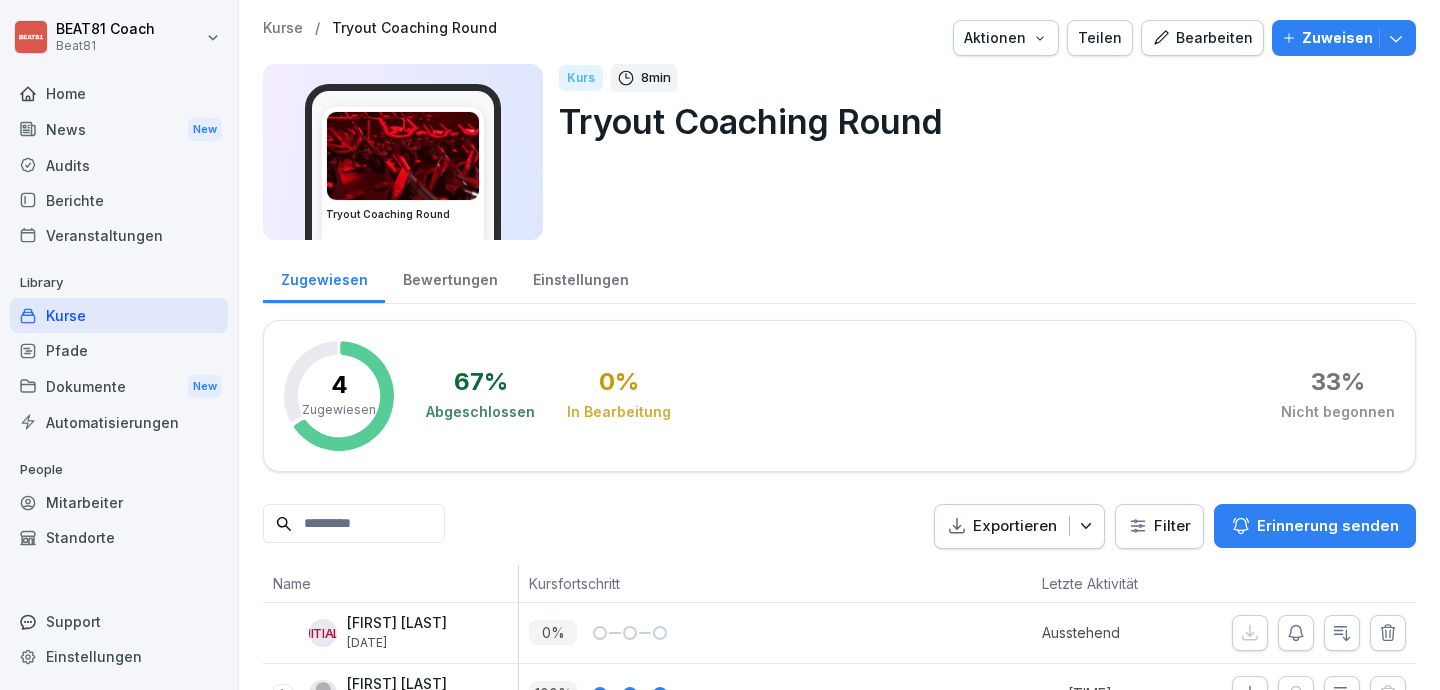 scroll, scrollTop: 0, scrollLeft: 0, axis: both 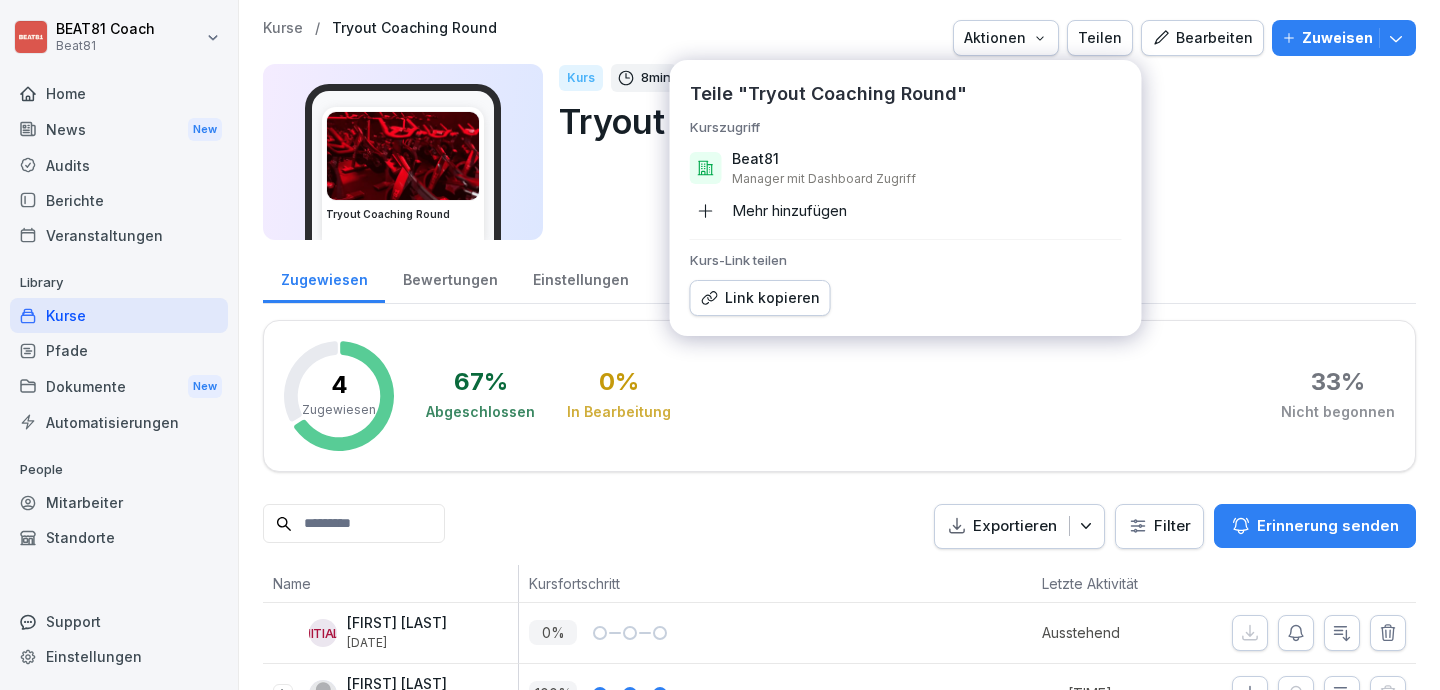 click on "Link kopieren" at bounding box center [760, 298] 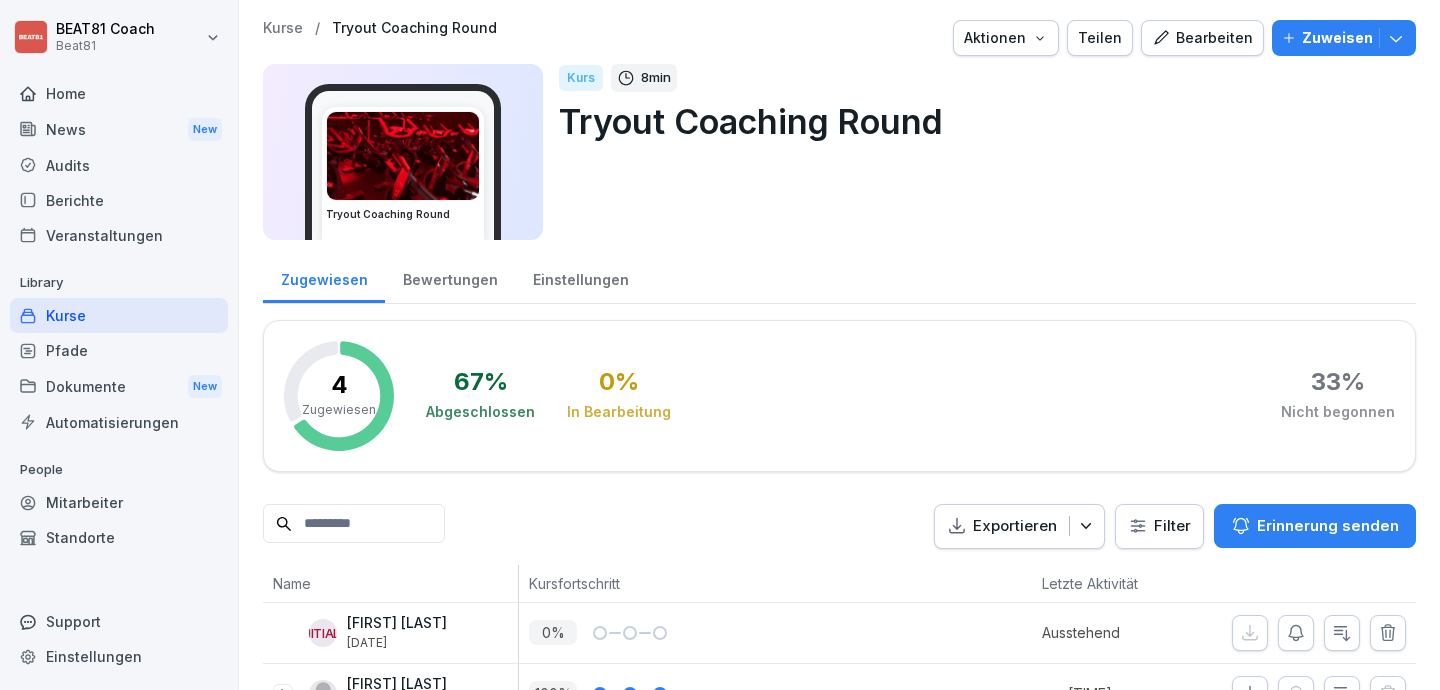 click on "Kurse" at bounding box center (119, 315) 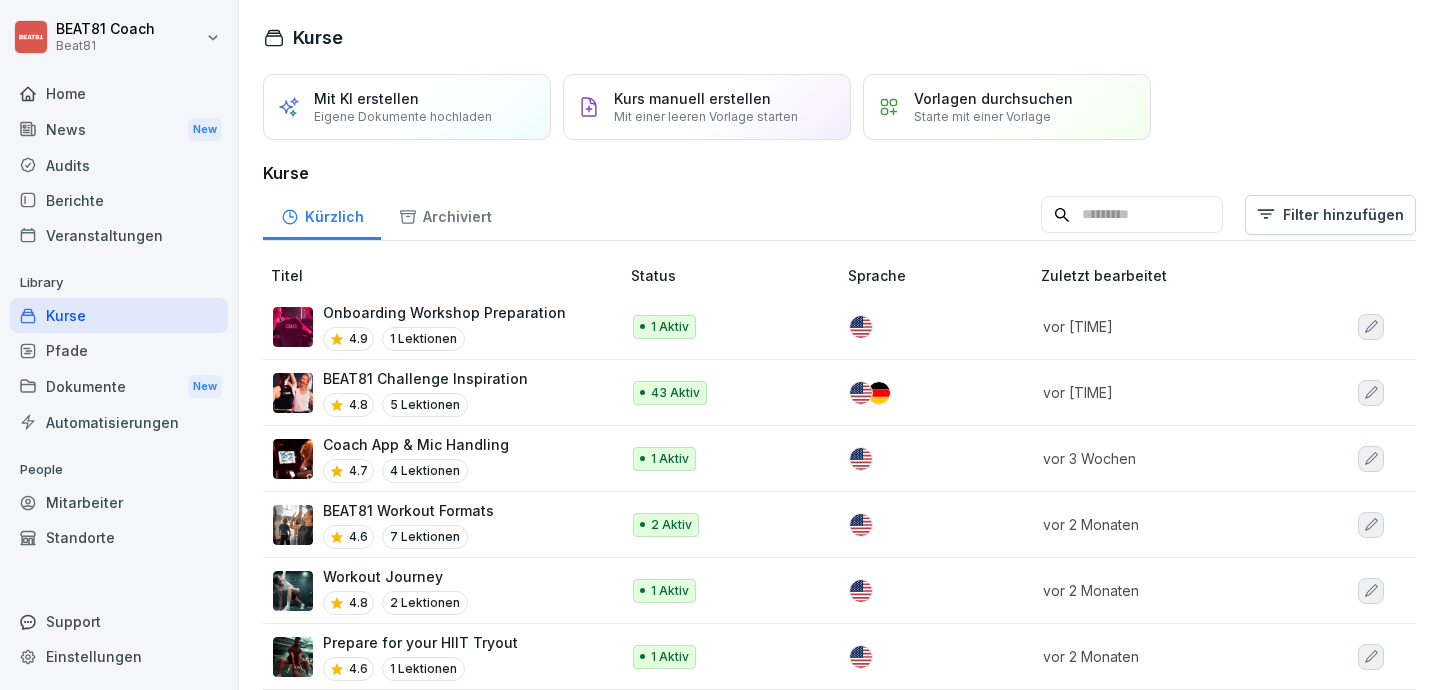 click at bounding box center [1132, 215] 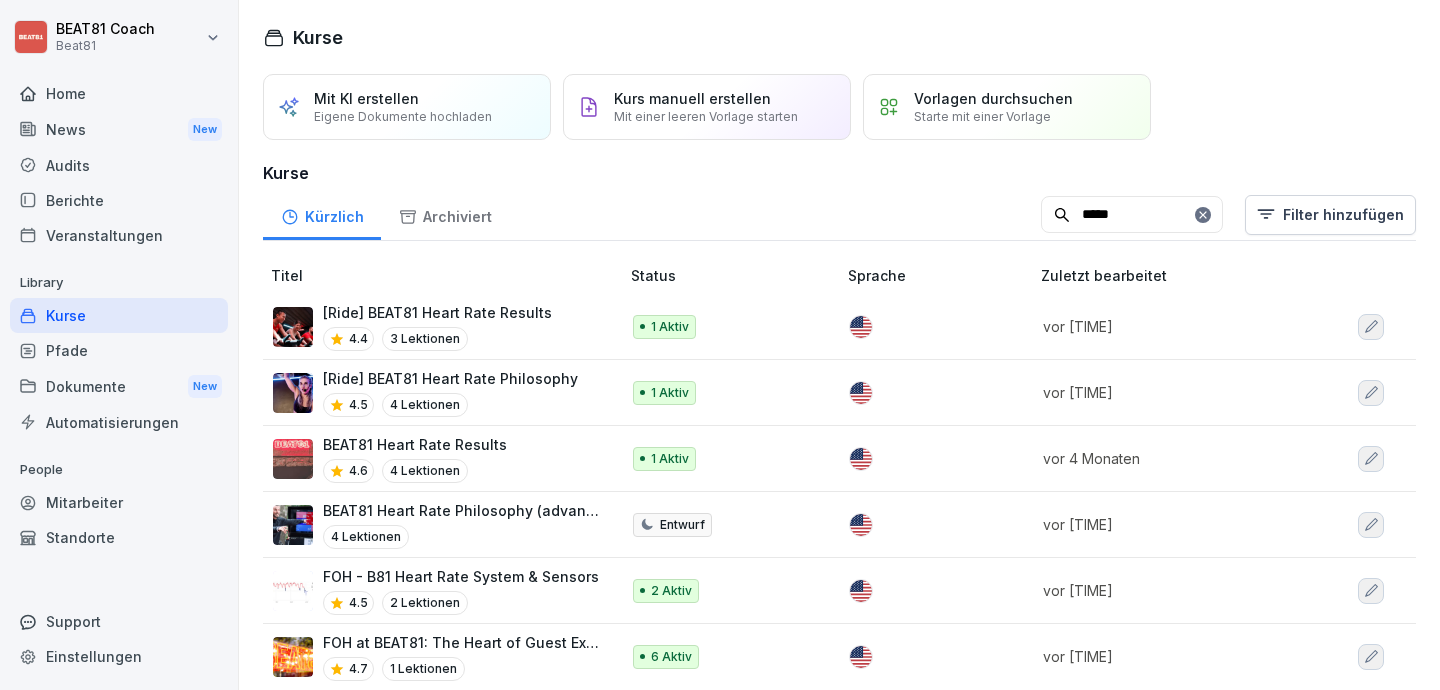type on "*****" 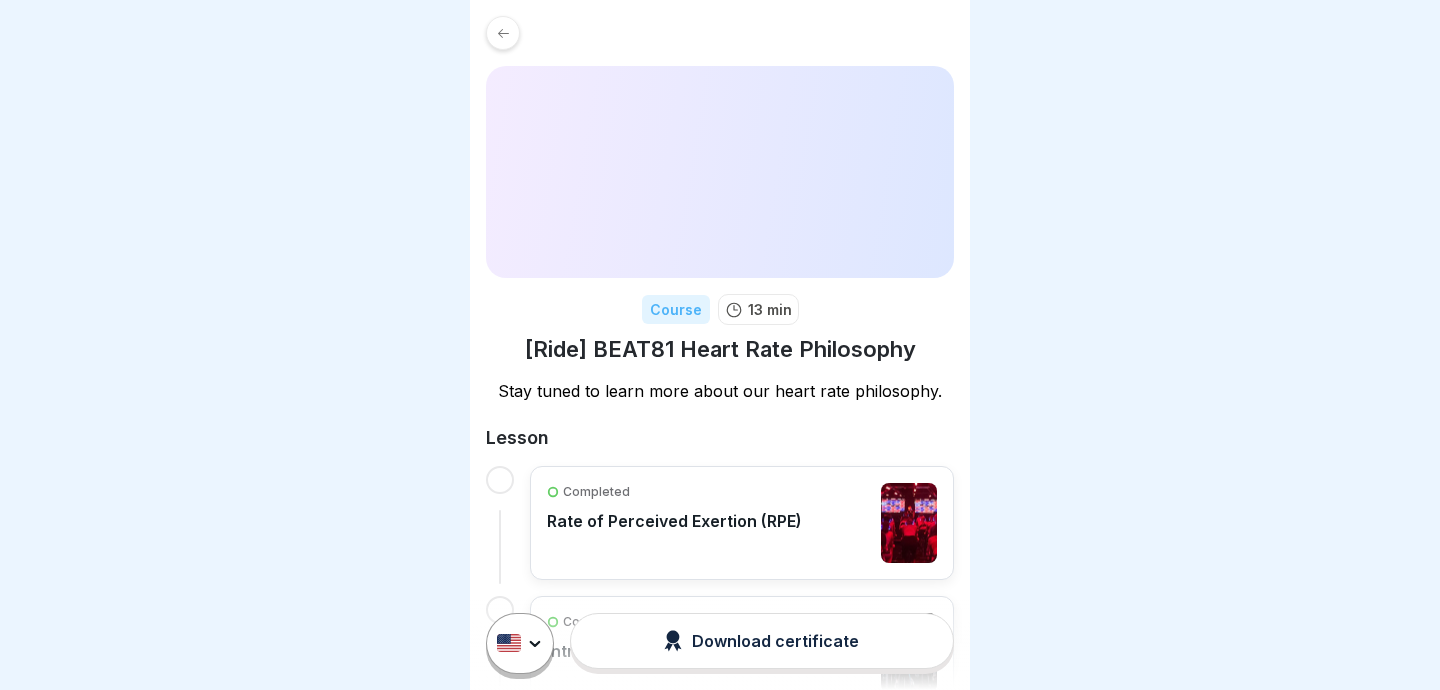 scroll, scrollTop: 0, scrollLeft: 0, axis: both 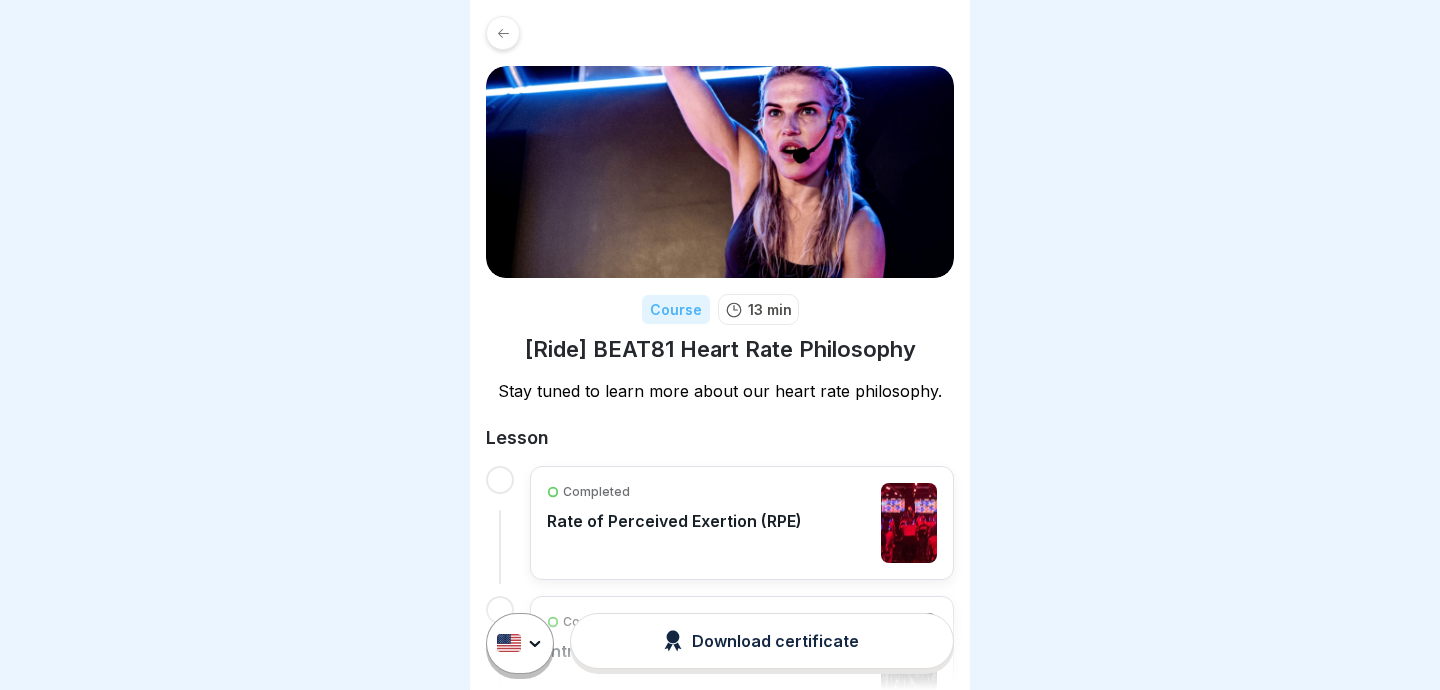 click on "Stay tuned to learn more about our heart rate philosophy." at bounding box center (720, 391) 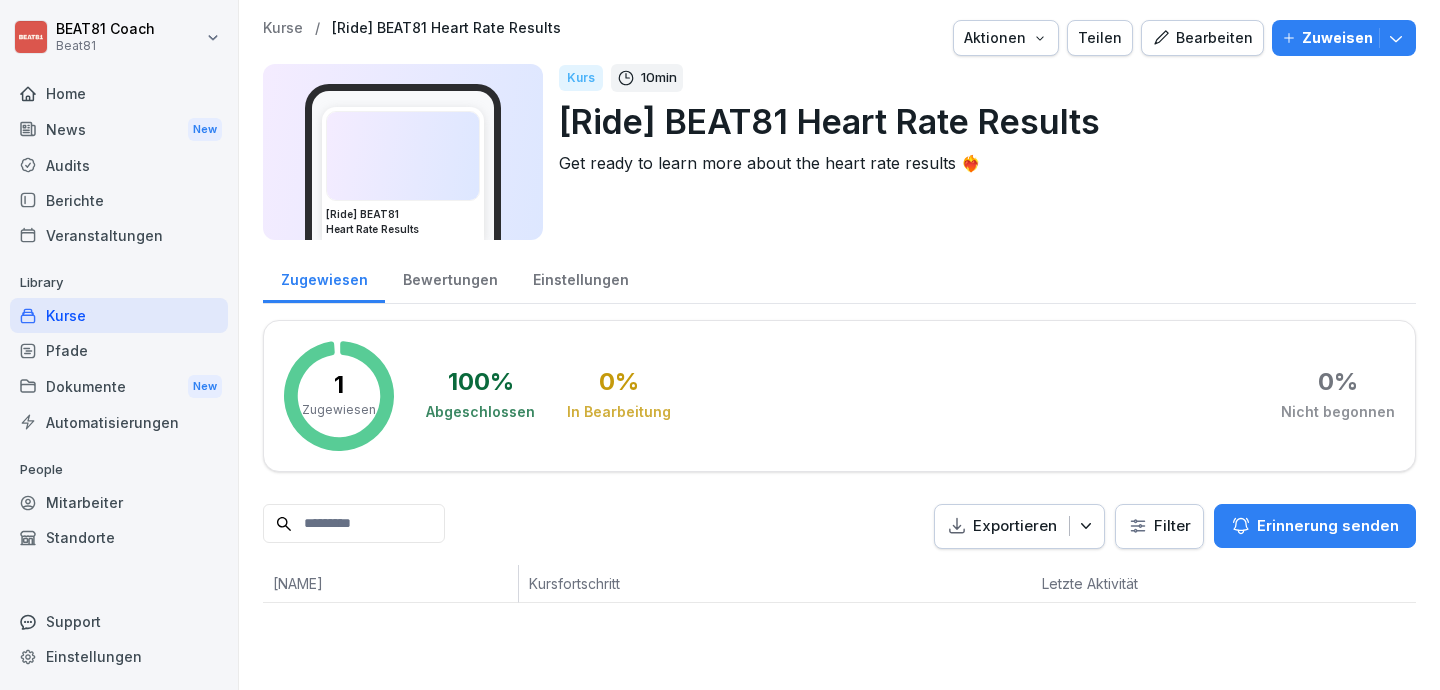 scroll, scrollTop: 0, scrollLeft: 0, axis: both 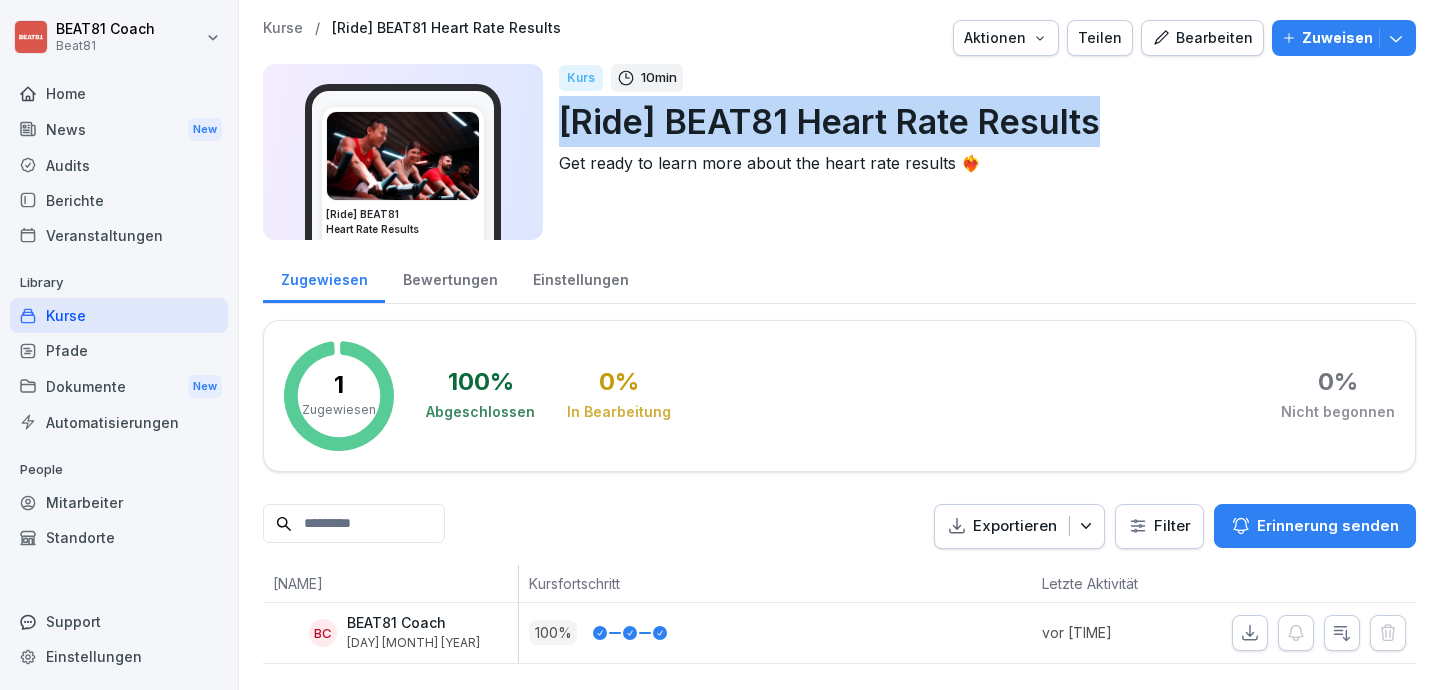 drag, startPoint x: 1108, startPoint y: 131, endPoint x: 559, endPoint y: 128, distance: 549.0082 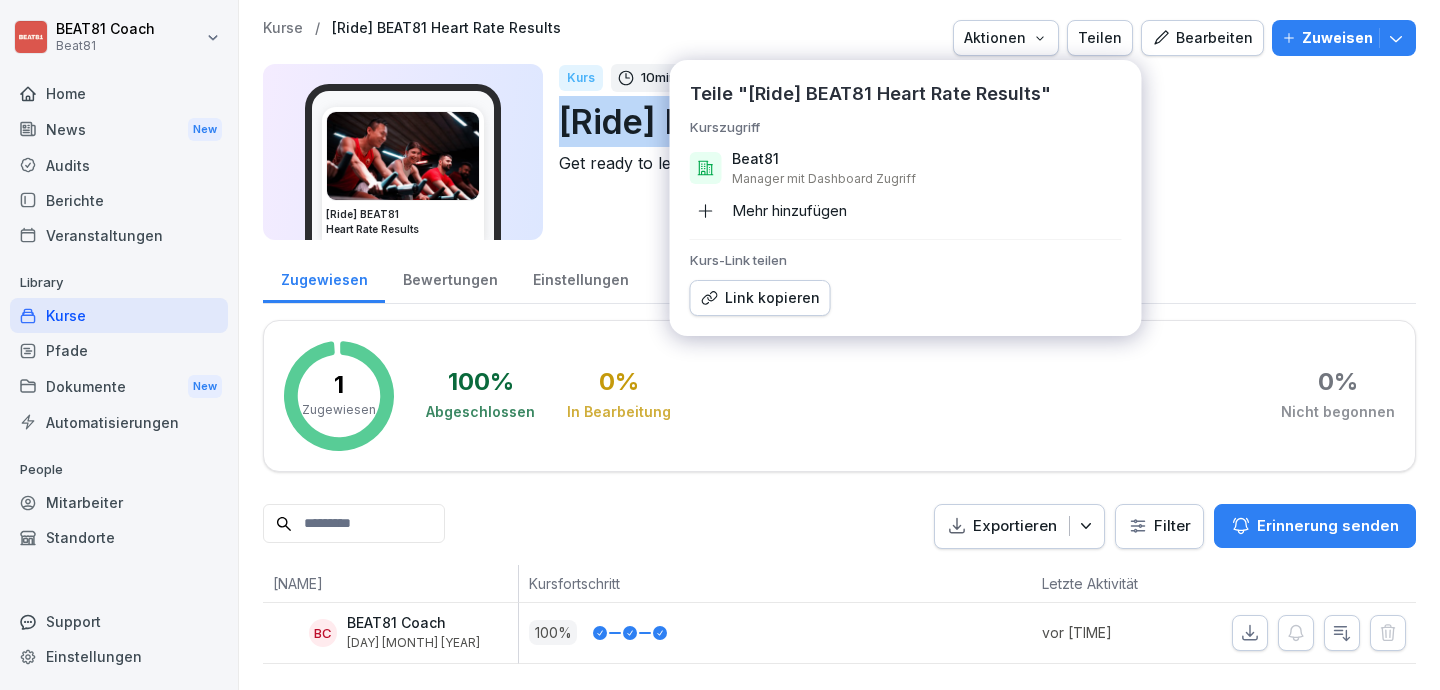 click on "Link kopieren" at bounding box center (760, 298) 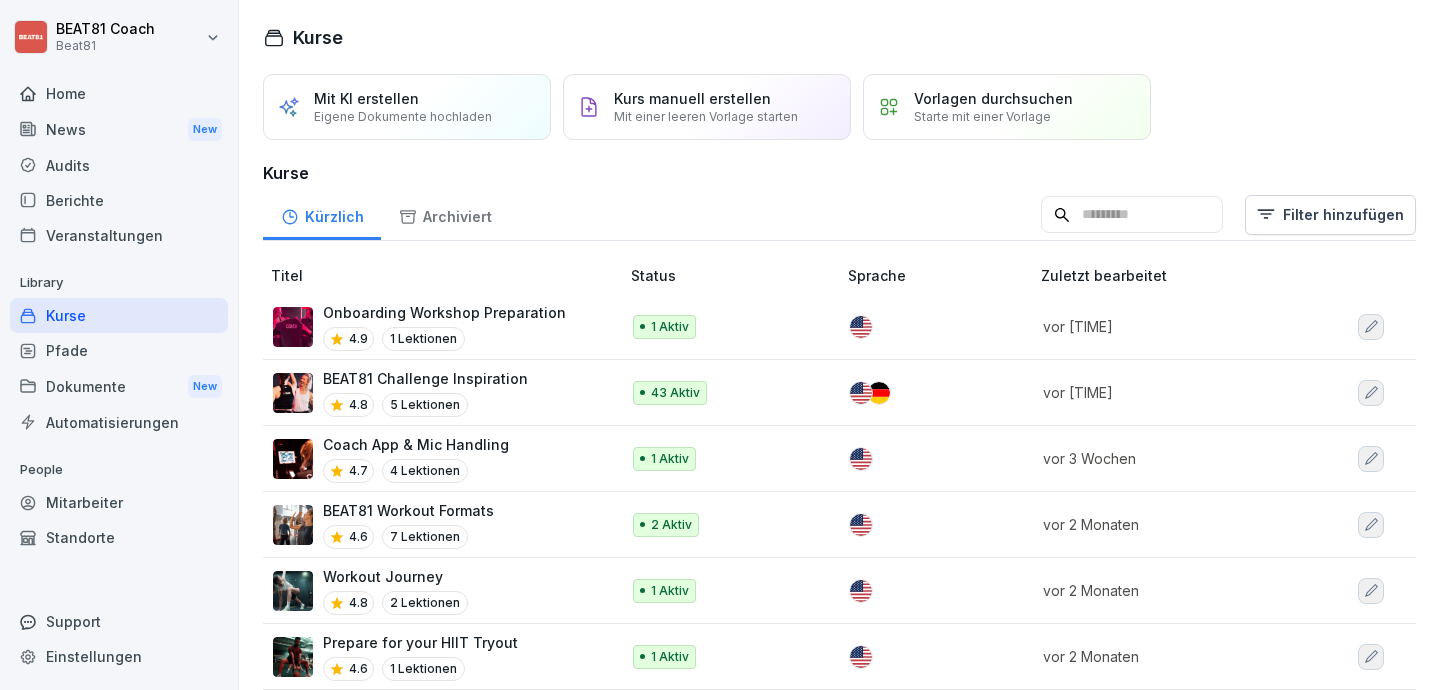 click on "Kürzlich Archiviert Filter hinzufügen" at bounding box center [839, 215] 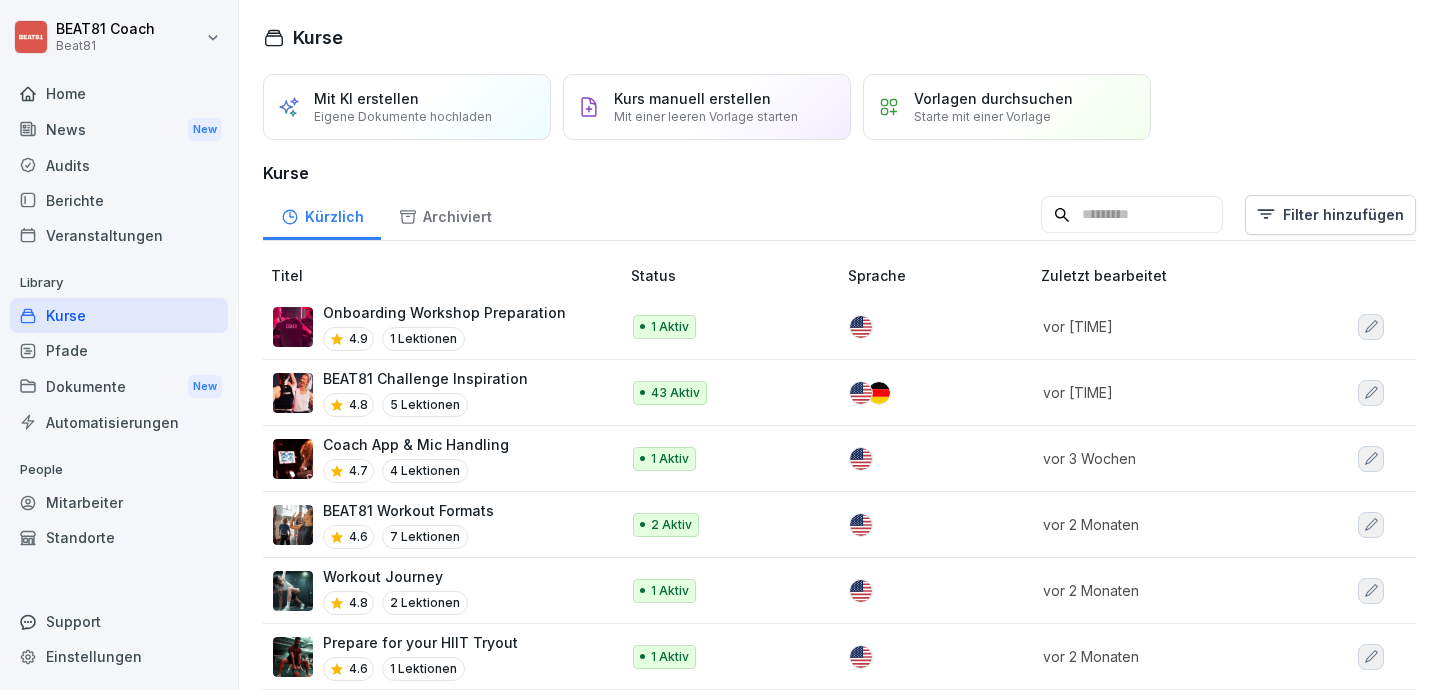 click at bounding box center [1132, 215] 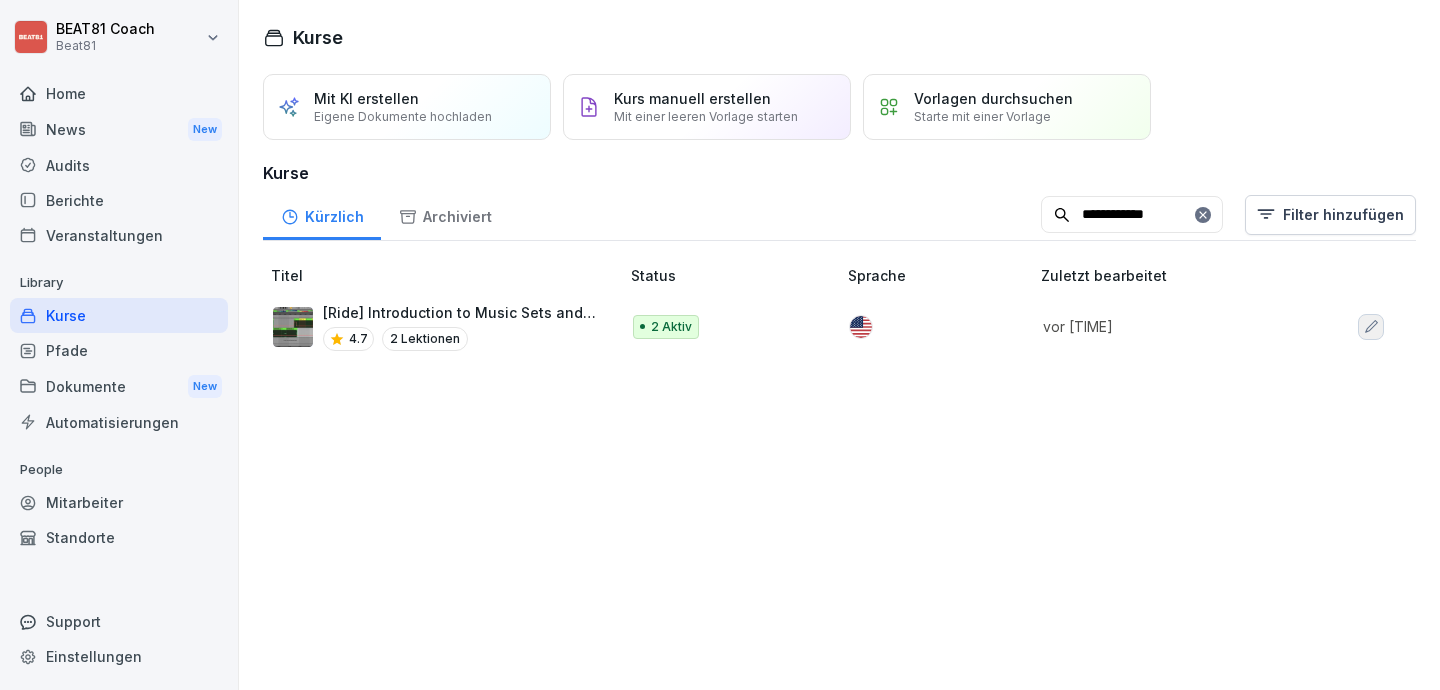 type on "**********" 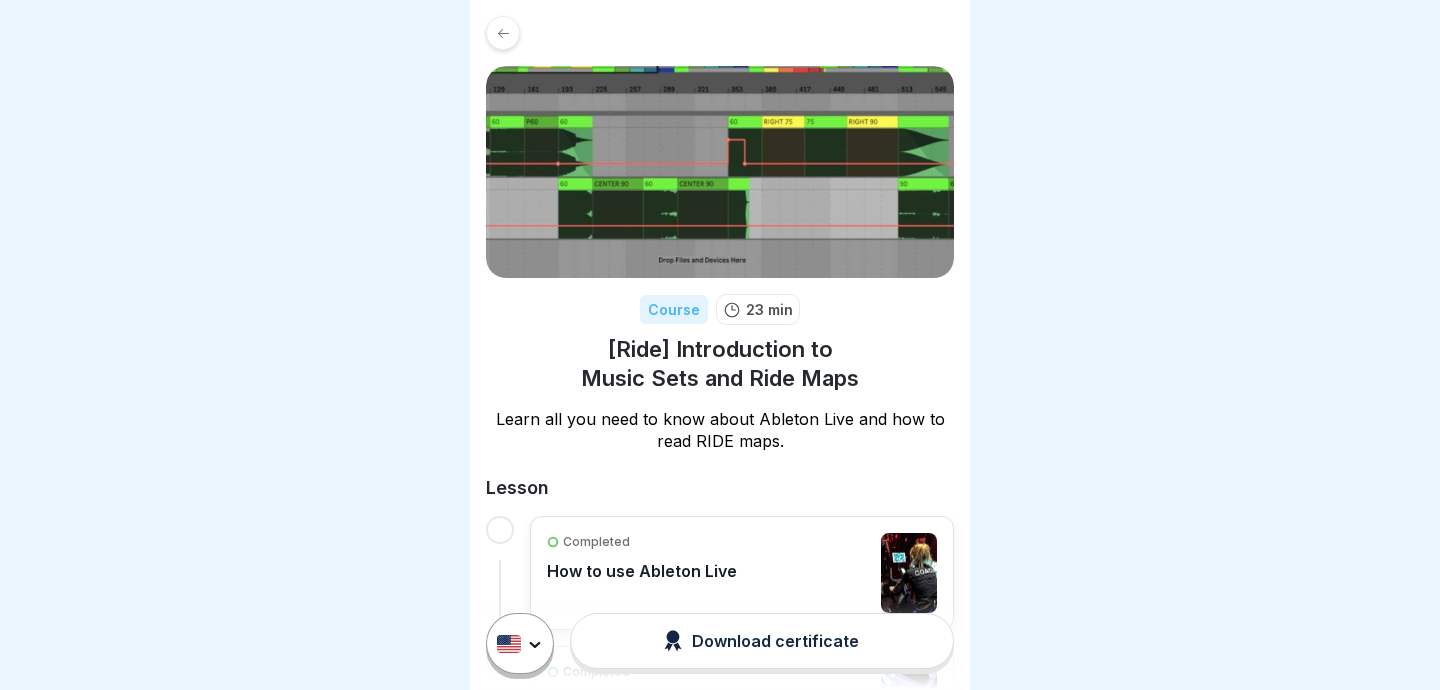 scroll, scrollTop: 0, scrollLeft: 0, axis: both 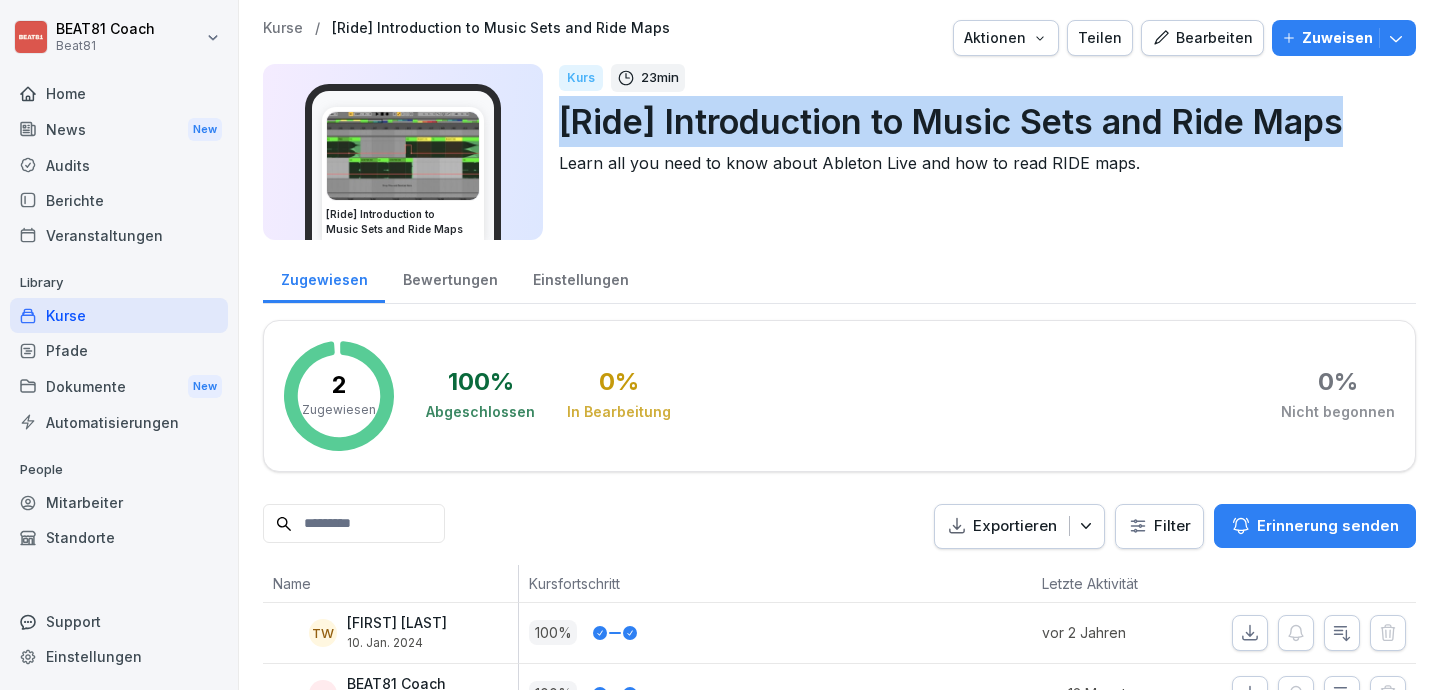 drag, startPoint x: 561, startPoint y: 126, endPoint x: 1351, endPoint y: 125, distance: 790.0006 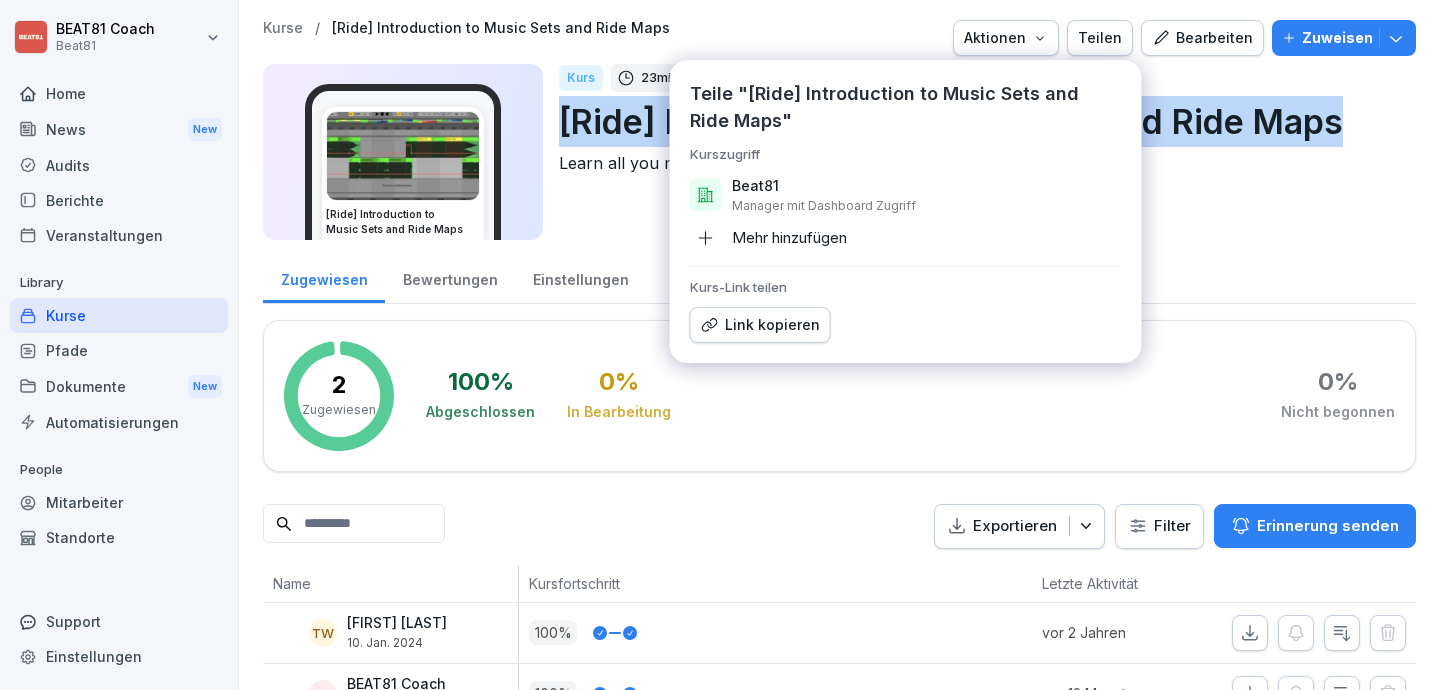 click on "Link kopieren" at bounding box center (760, 325) 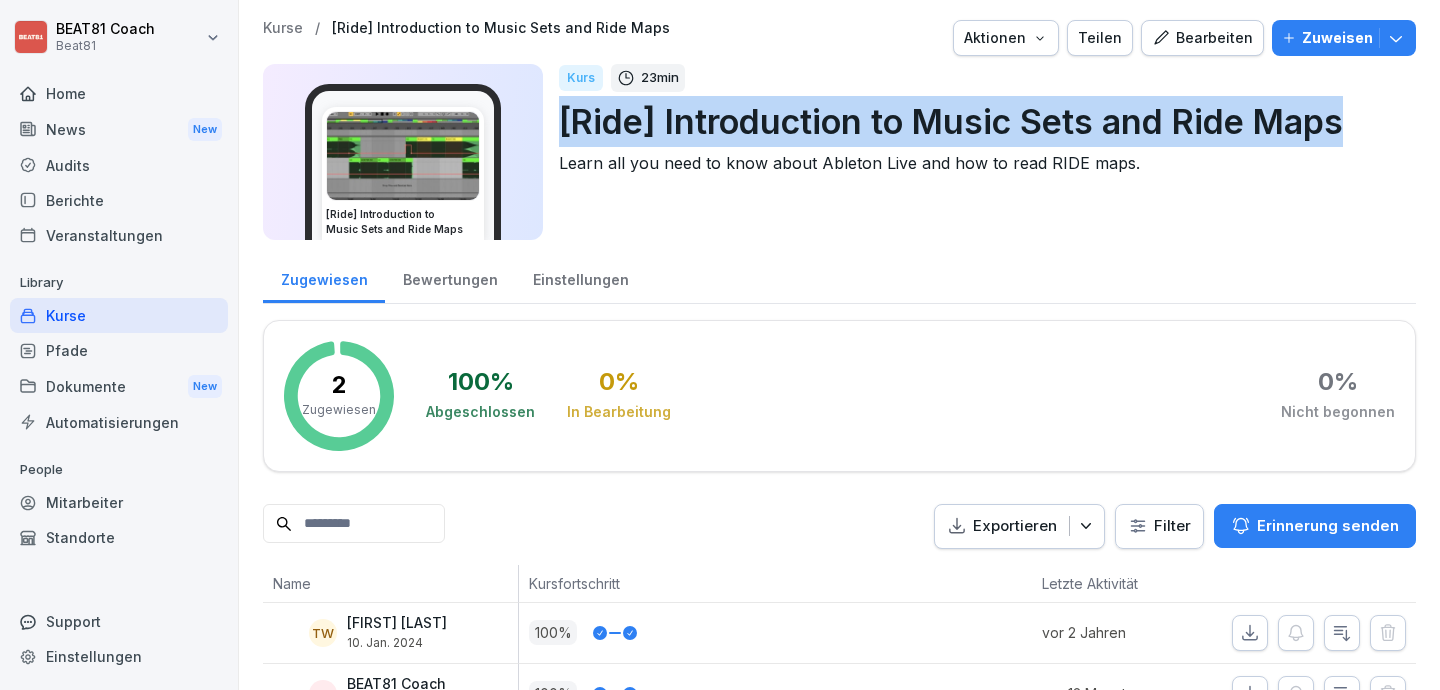 click on "Kurse" at bounding box center (119, 315) 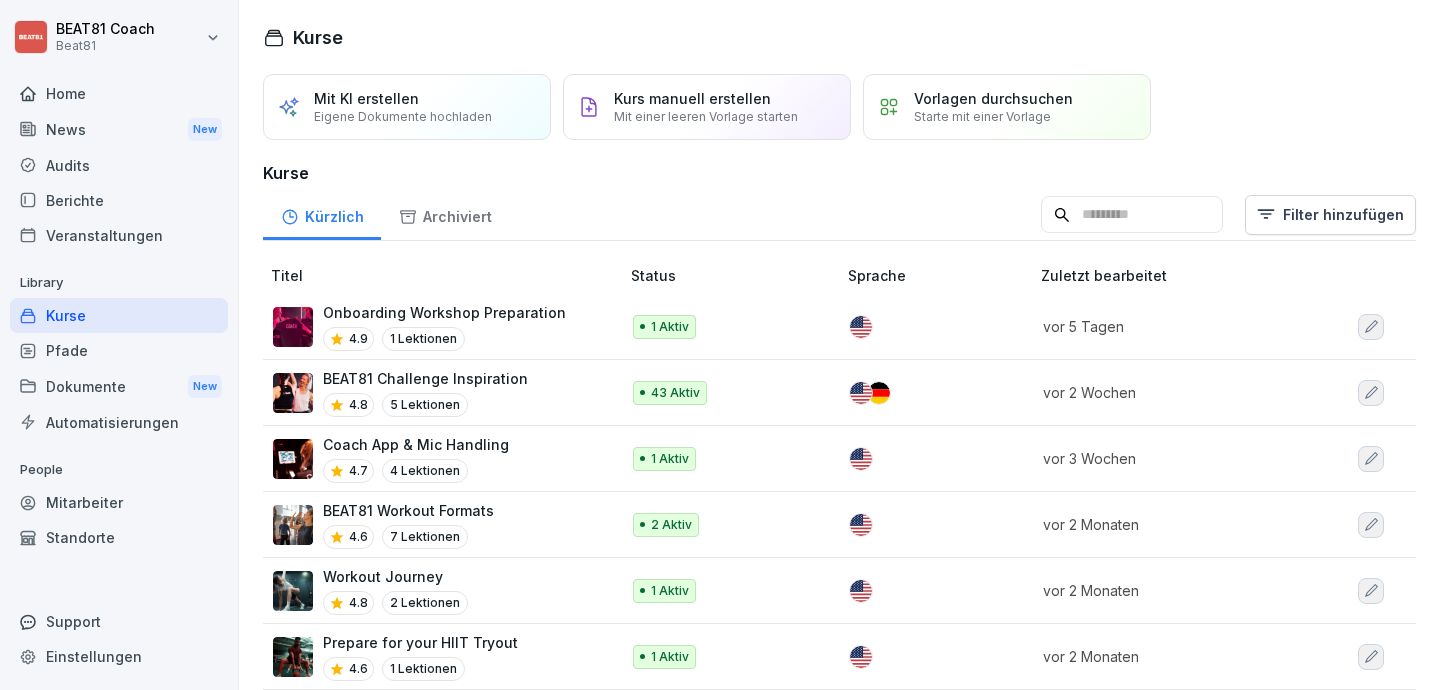 click at bounding box center [1132, 215] 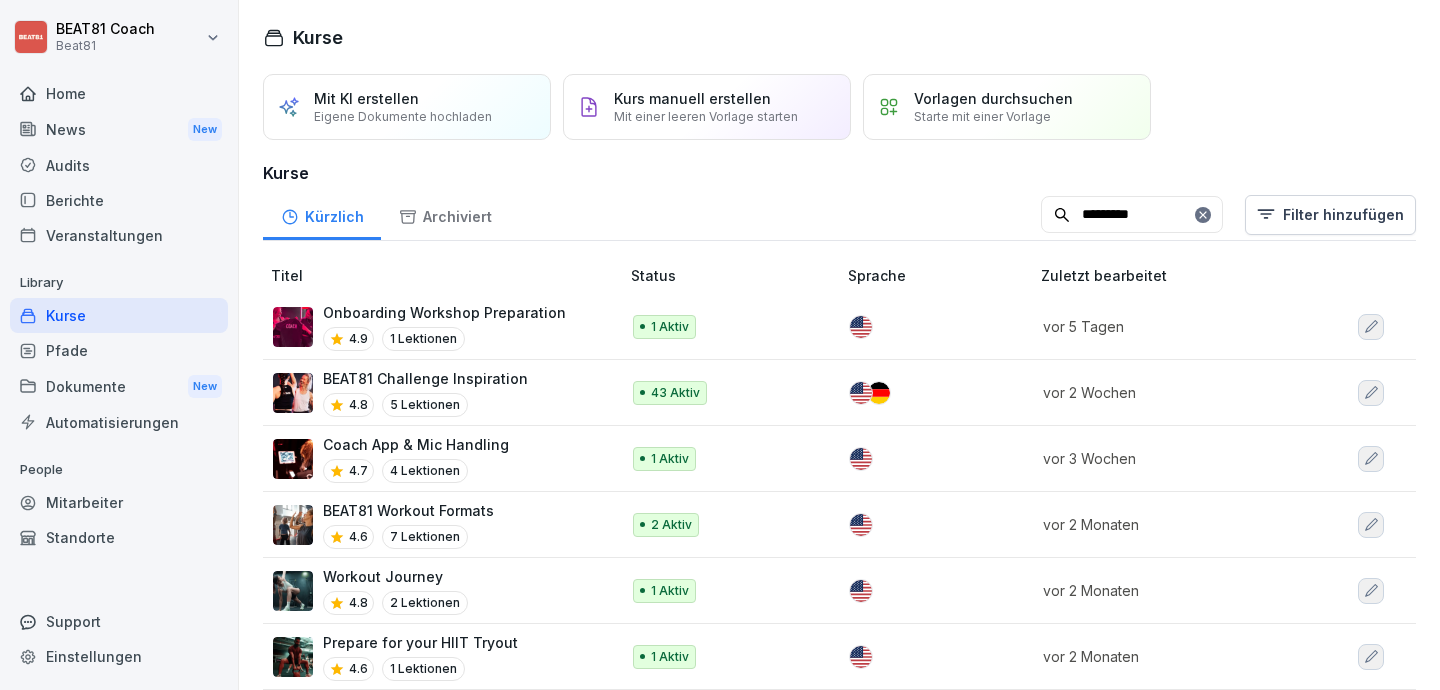 type on "********" 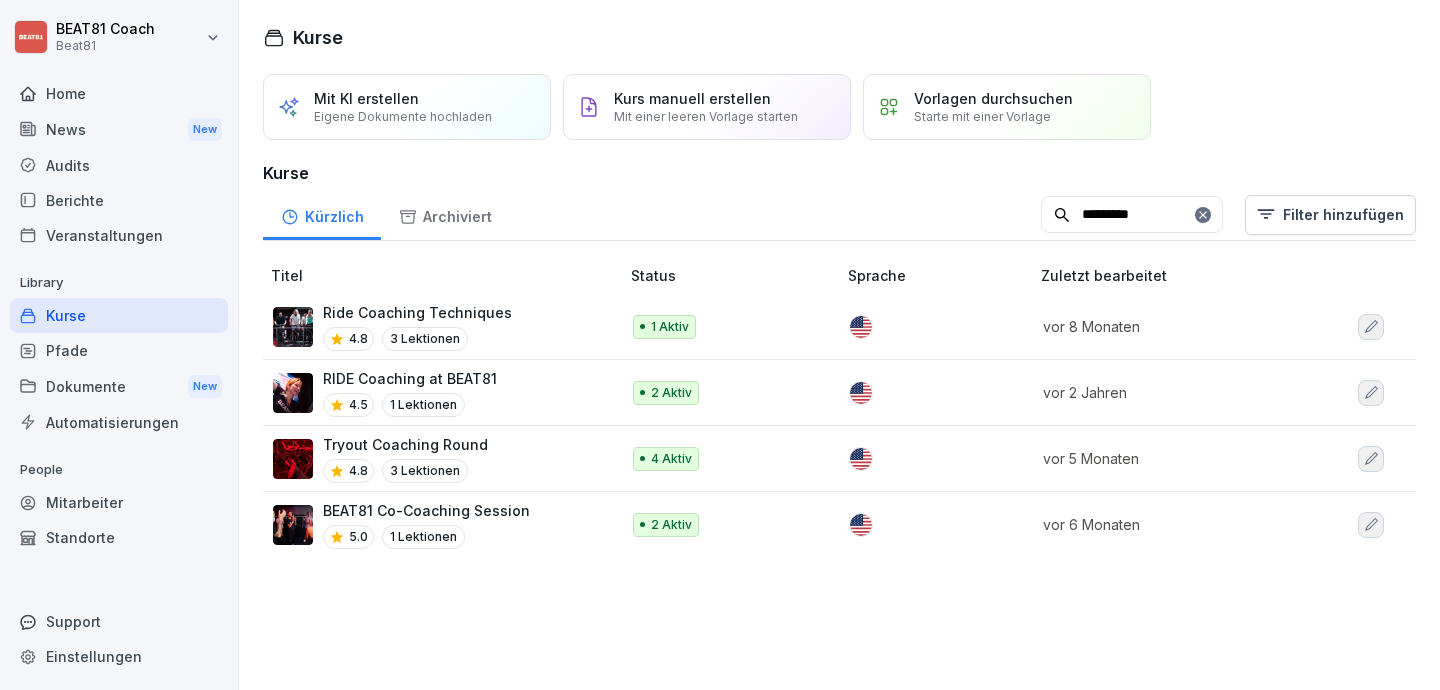 click on "Ride Coaching Techniques" at bounding box center [417, 312] 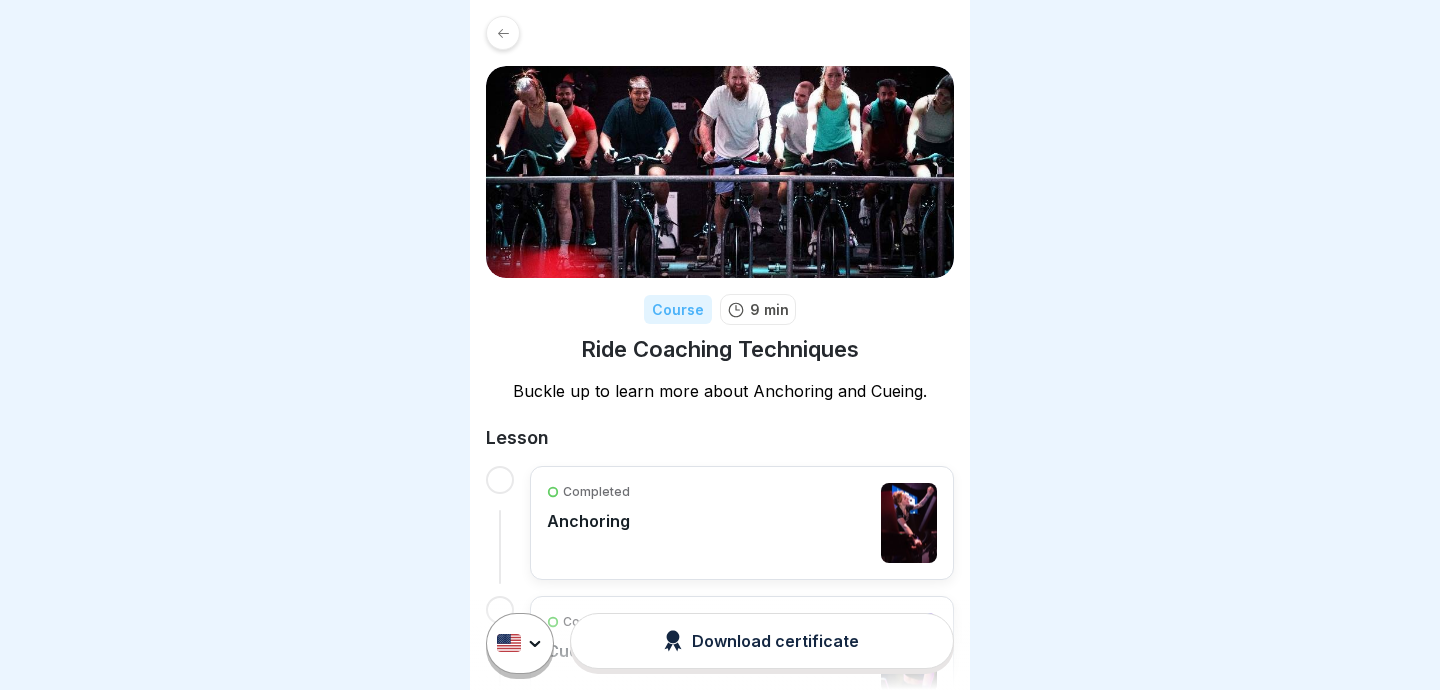 scroll, scrollTop: 0, scrollLeft: 0, axis: both 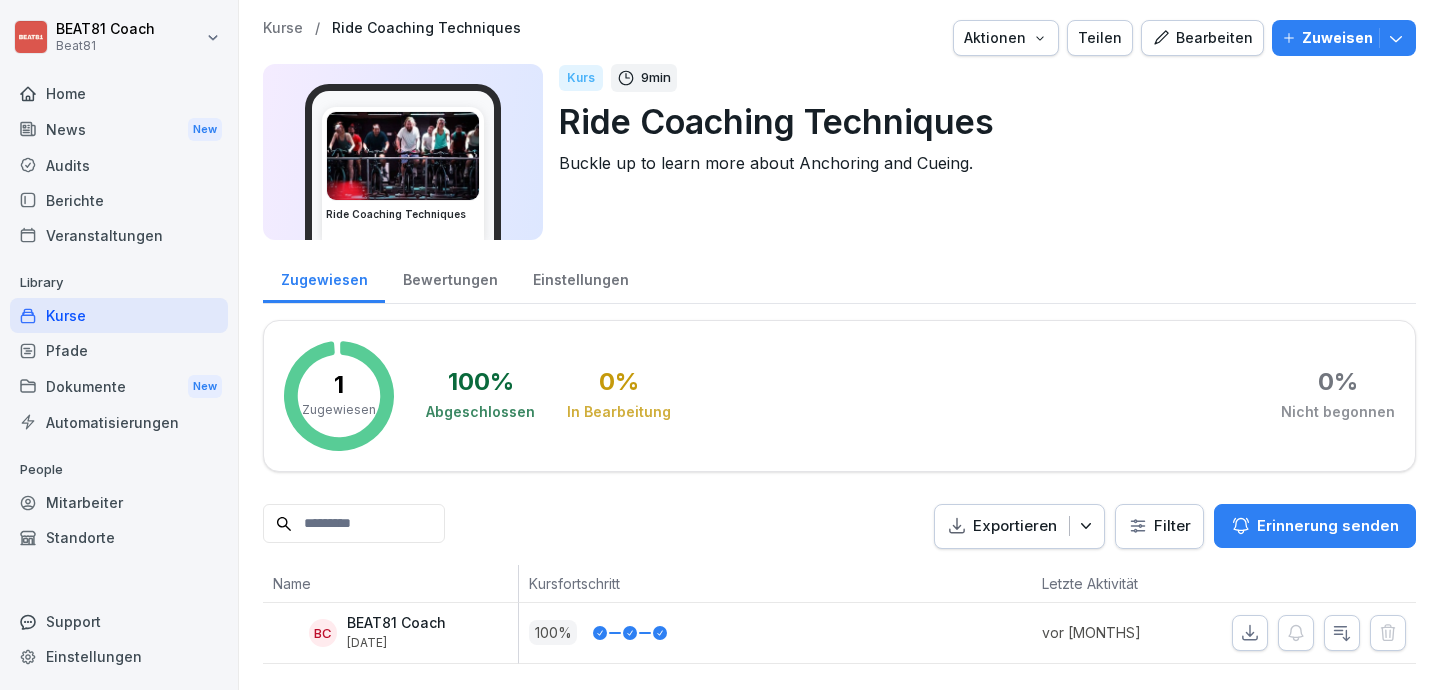 click on "Teilen" at bounding box center [1100, 38] 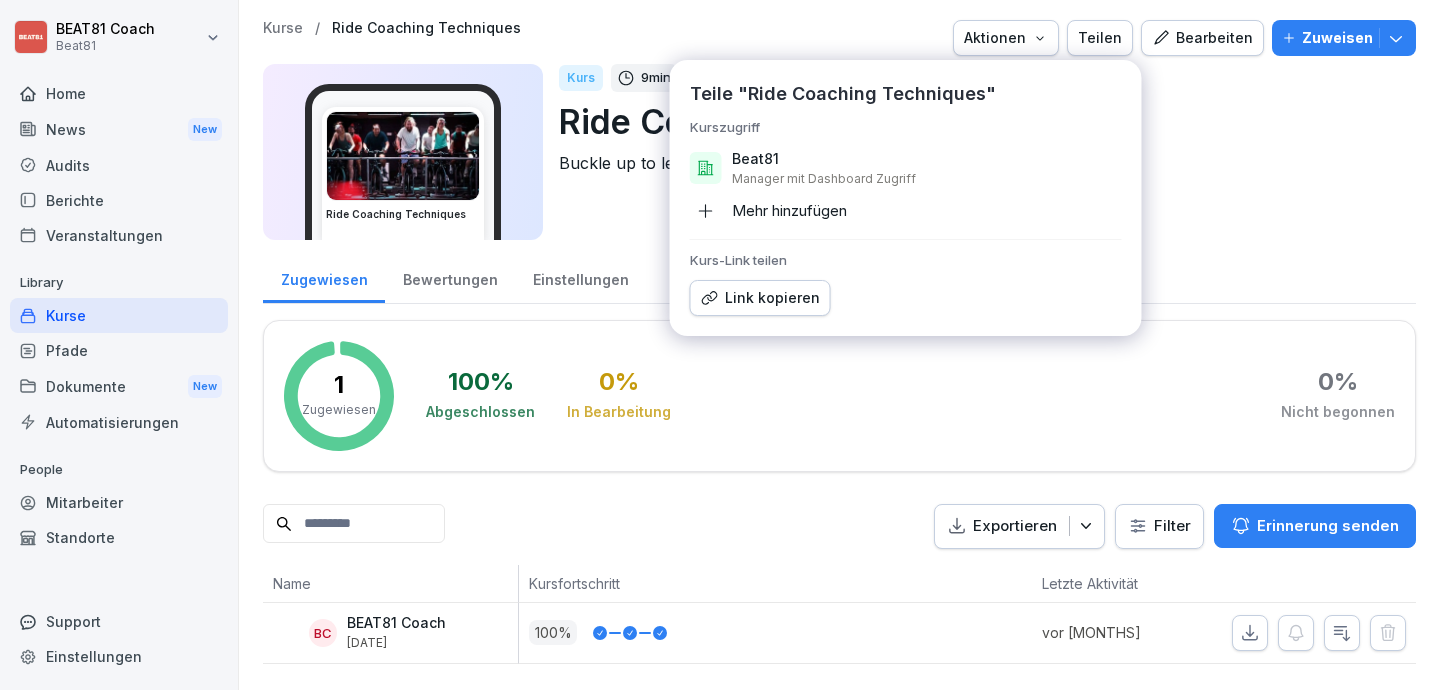 click on "Link kopieren" at bounding box center [760, 298] 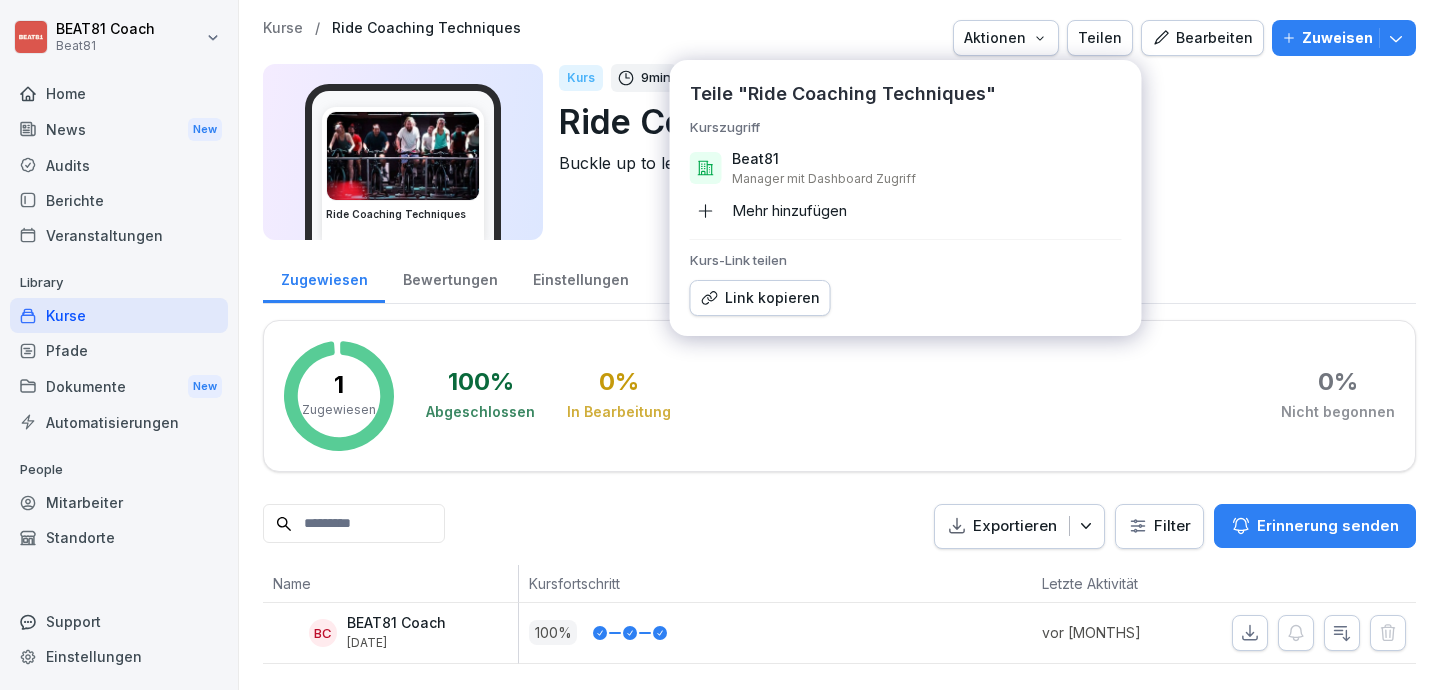click on "Kurse" at bounding box center (119, 315) 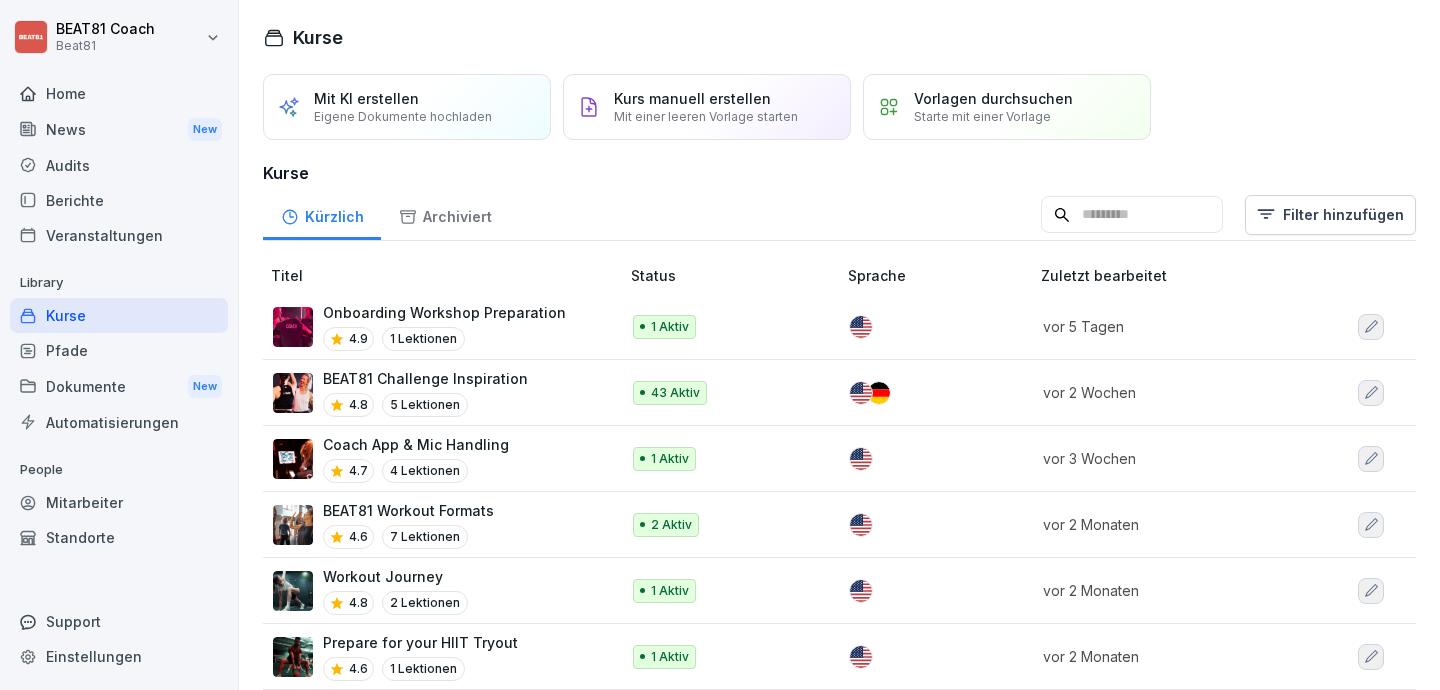 click at bounding box center [1132, 215] 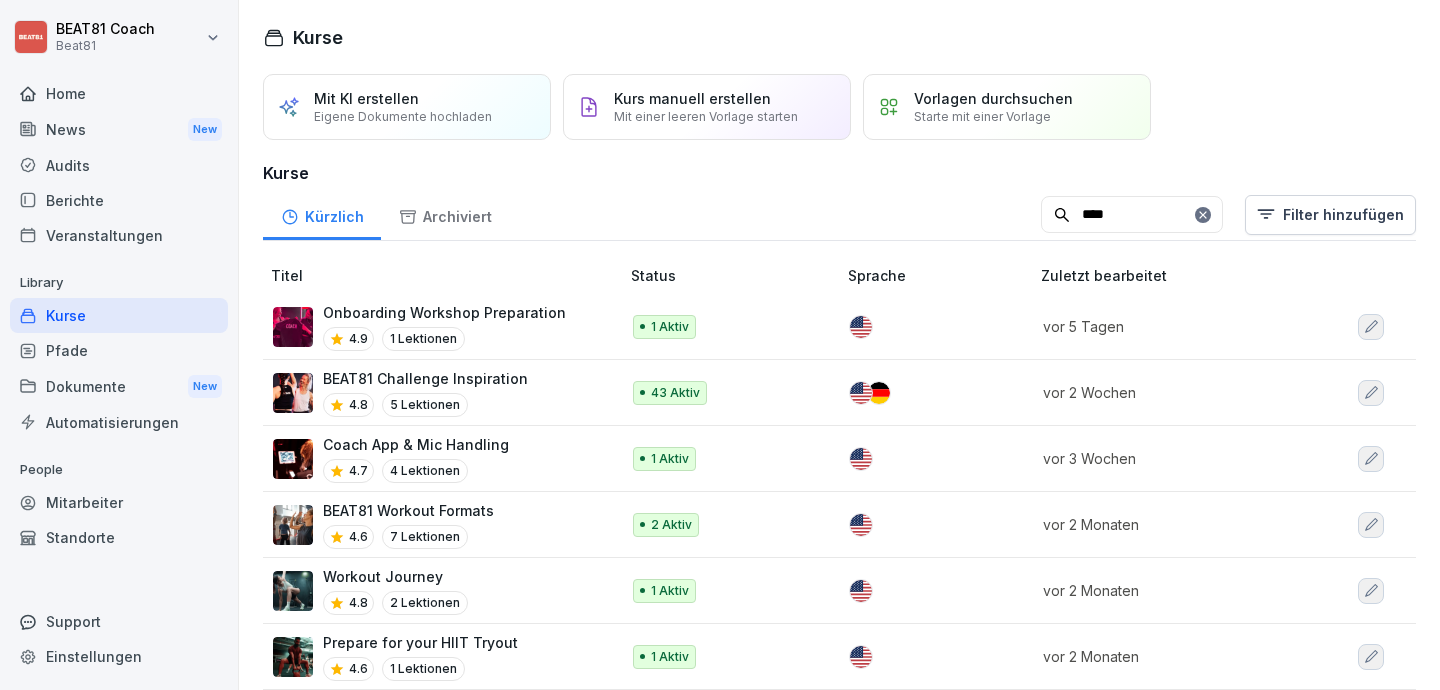 type on "****" 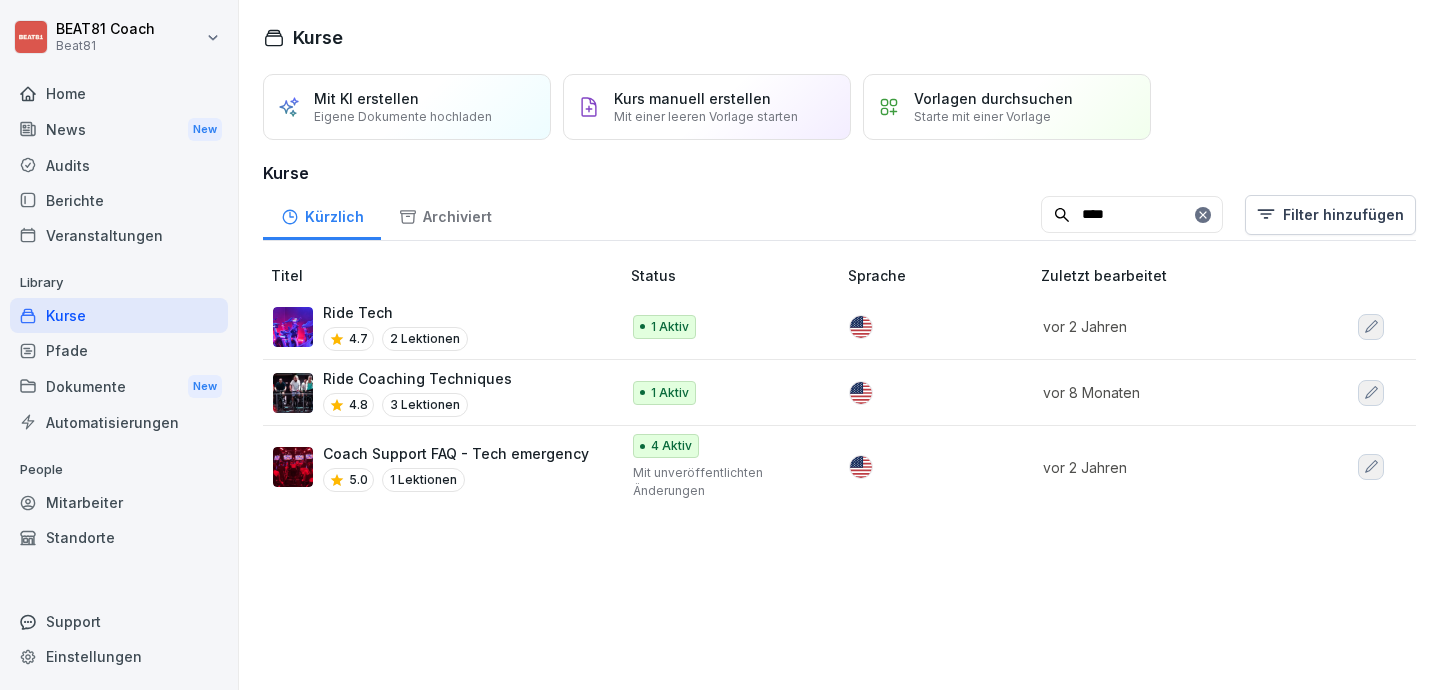 click on "Ride Tech" at bounding box center [395, 312] 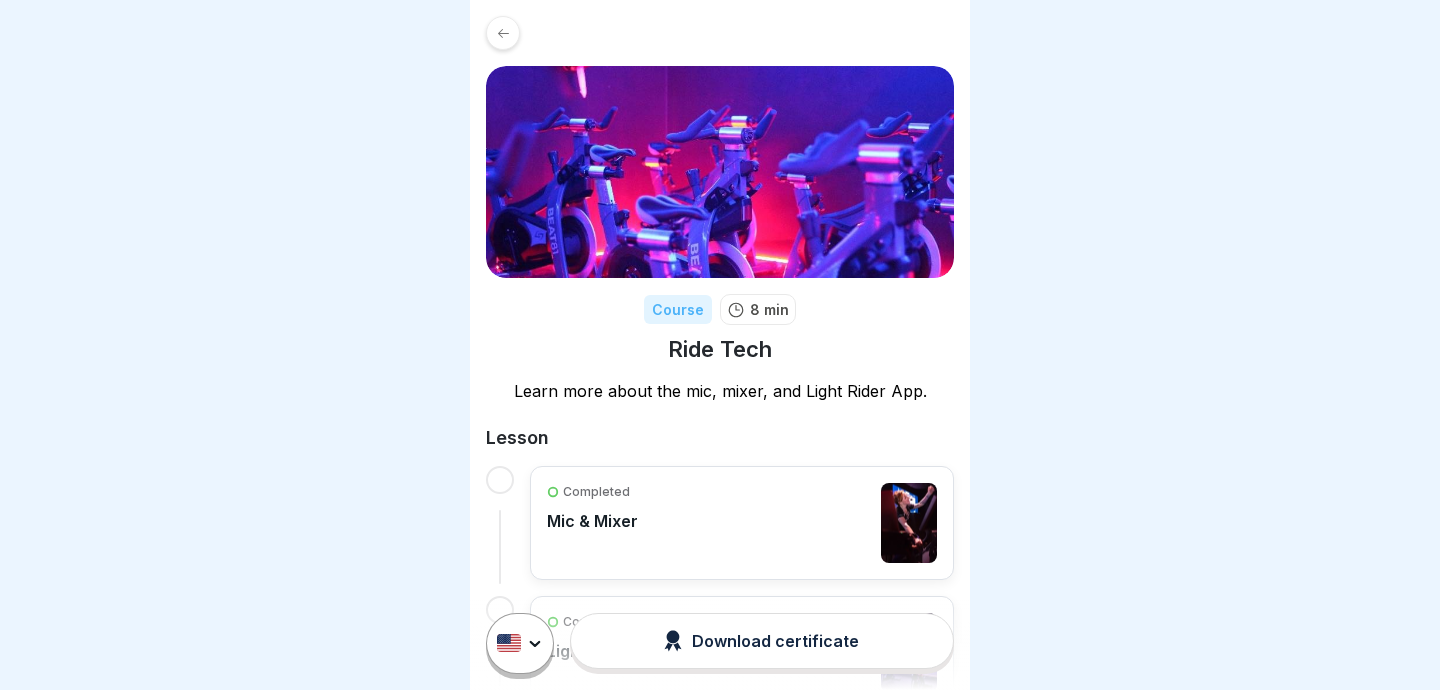 scroll, scrollTop: 0, scrollLeft: 0, axis: both 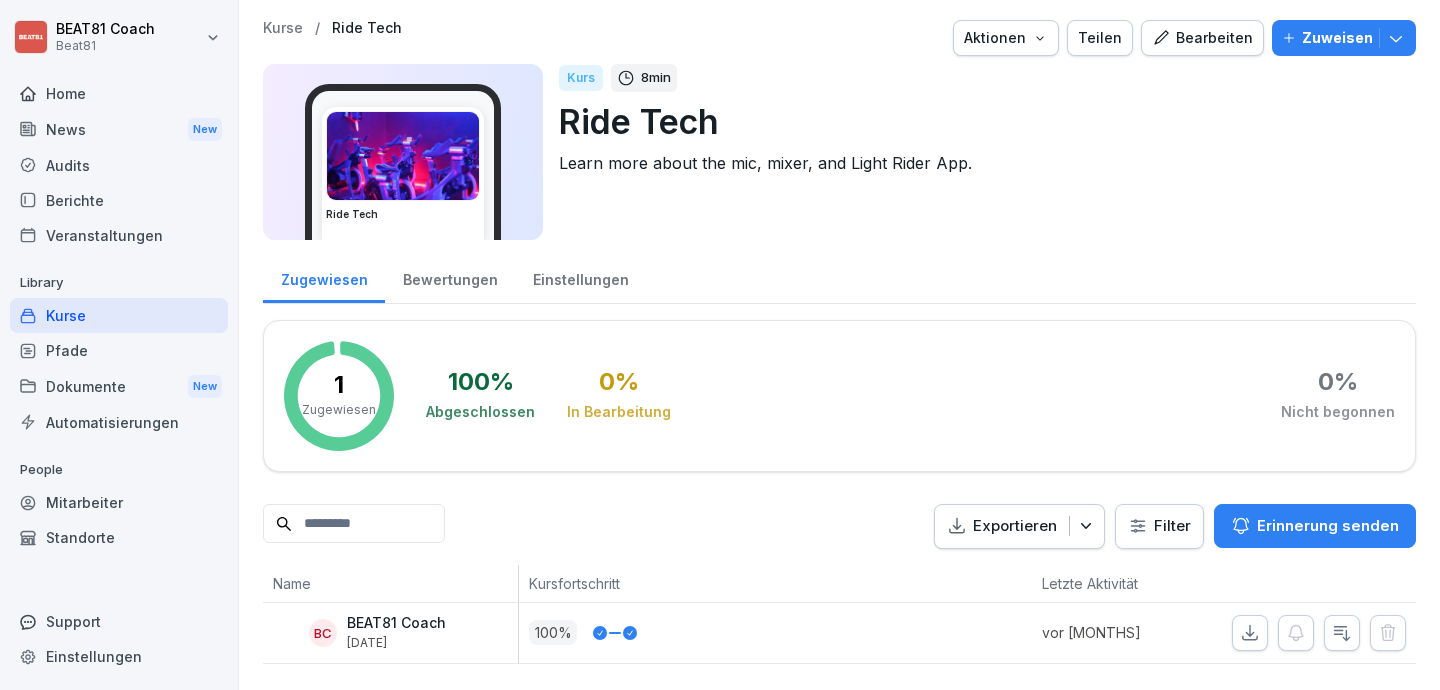 click on "Teilen" at bounding box center [1100, 38] 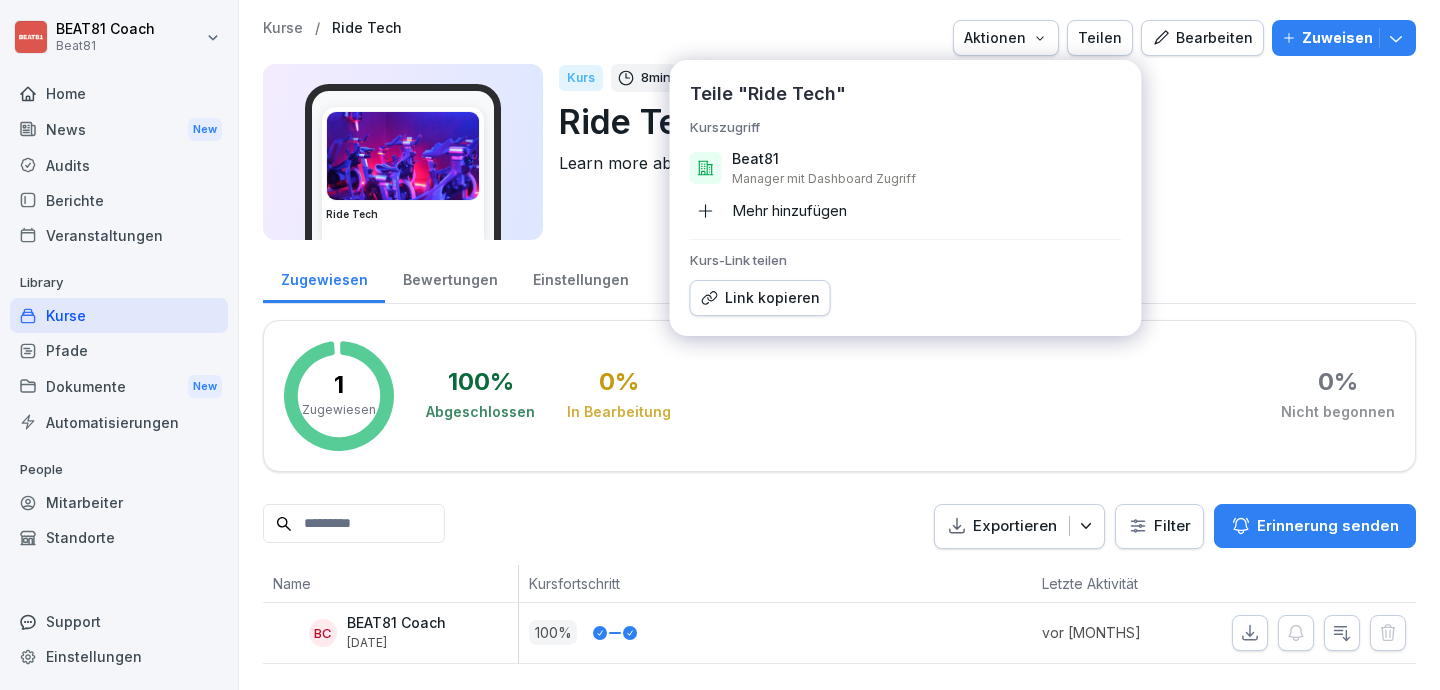 click on "Link kopieren" at bounding box center (760, 298) 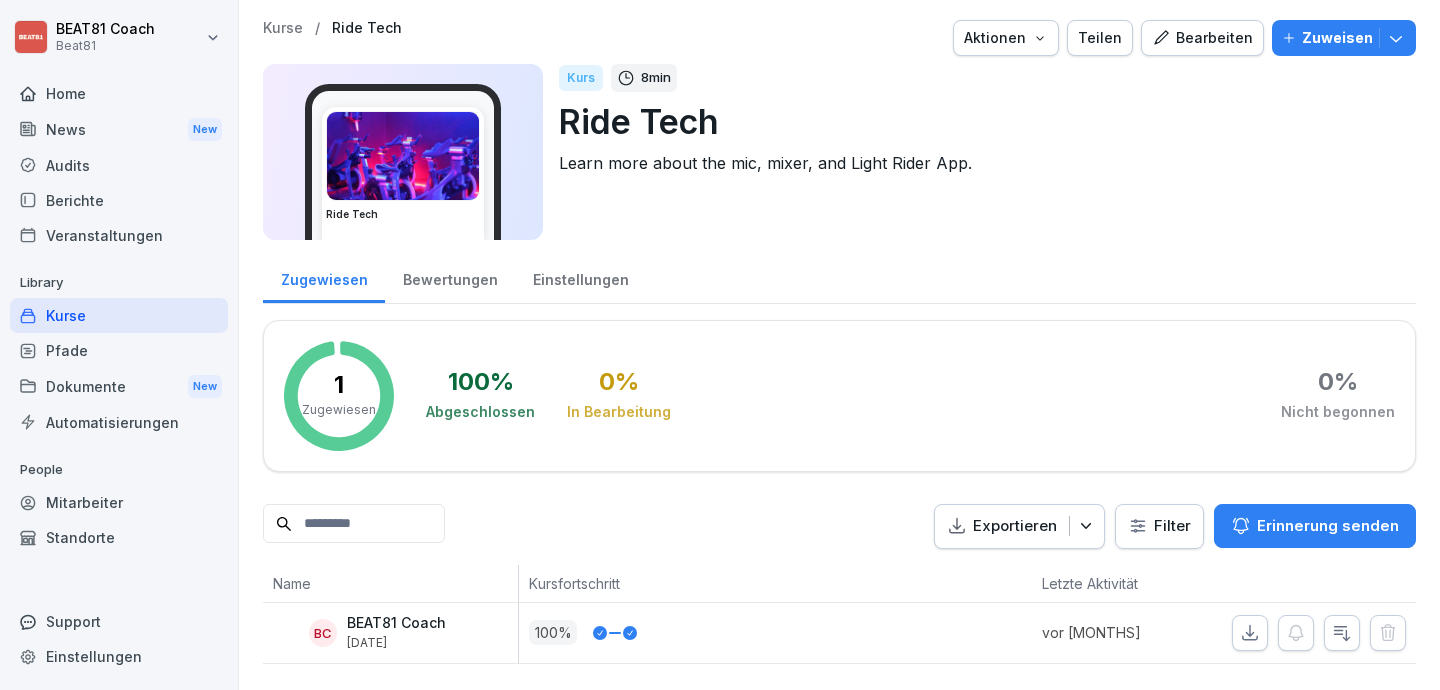 click on "Kurse" at bounding box center (119, 315) 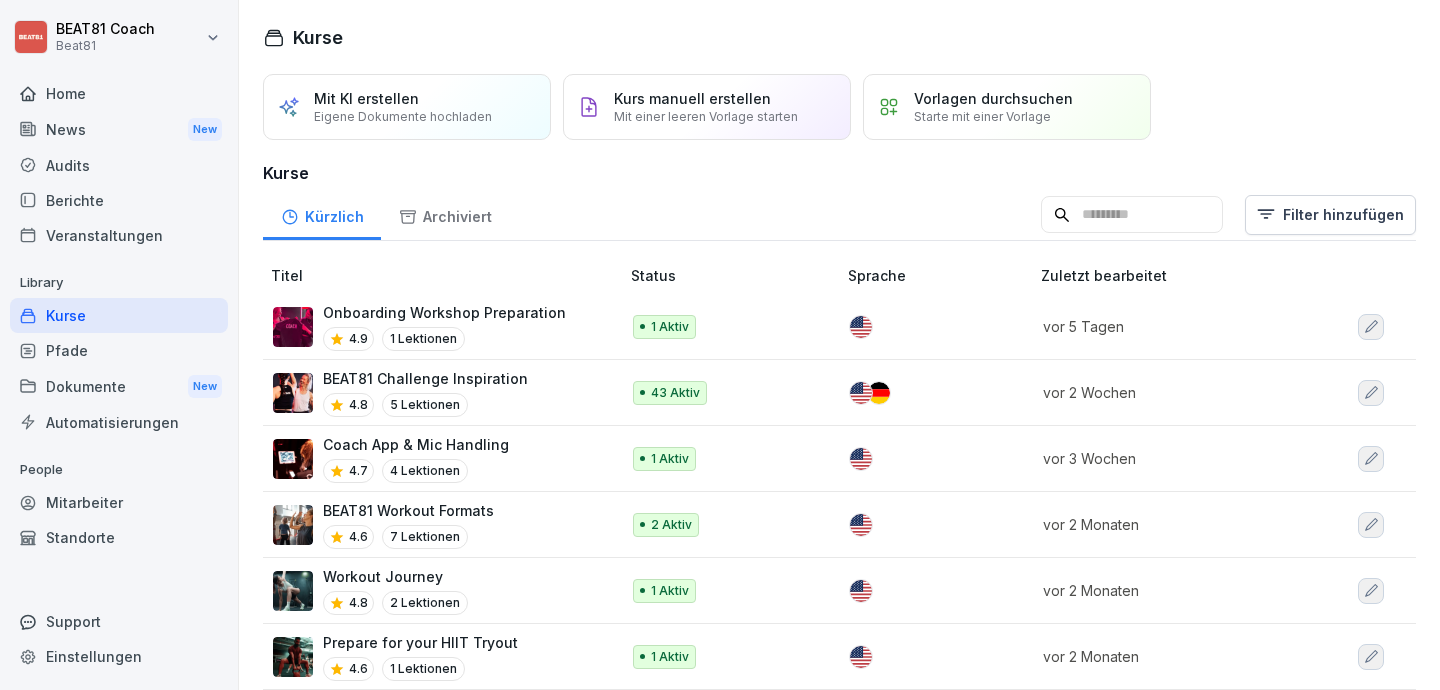 click at bounding box center (1132, 215) 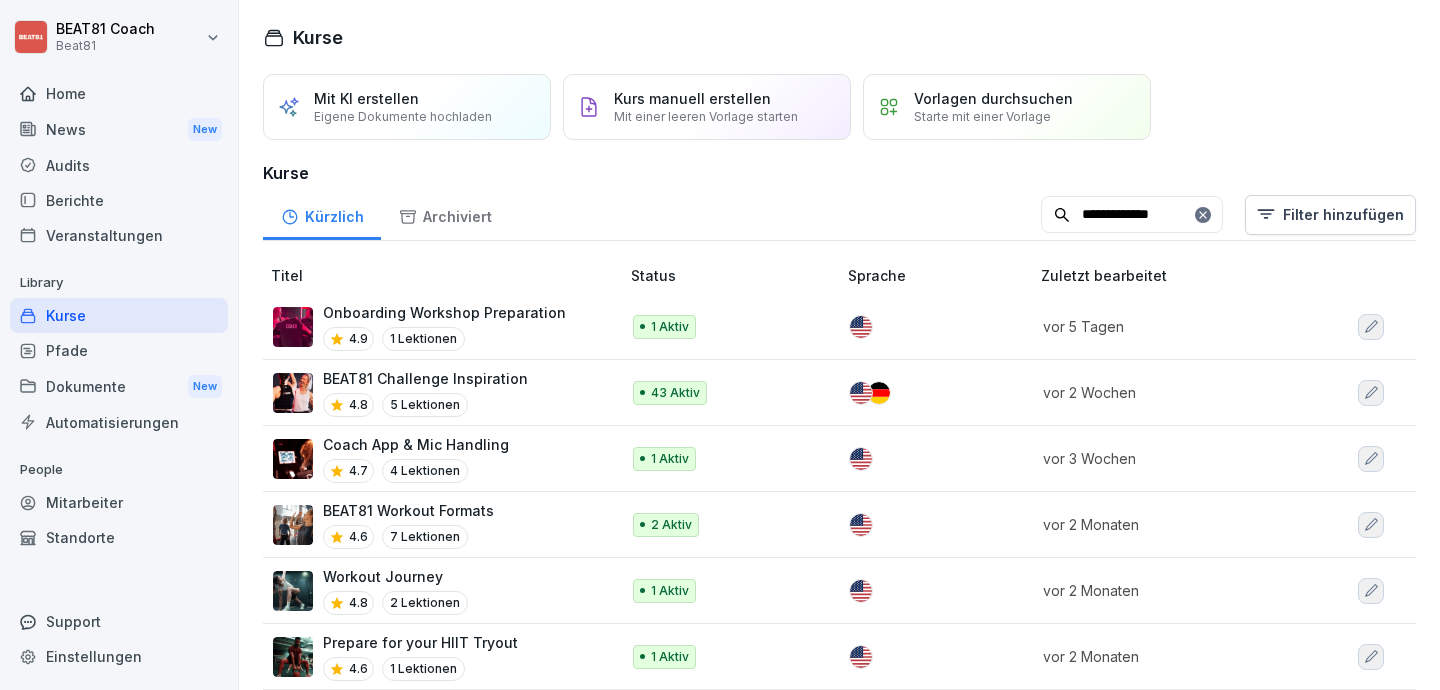 type on "**********" 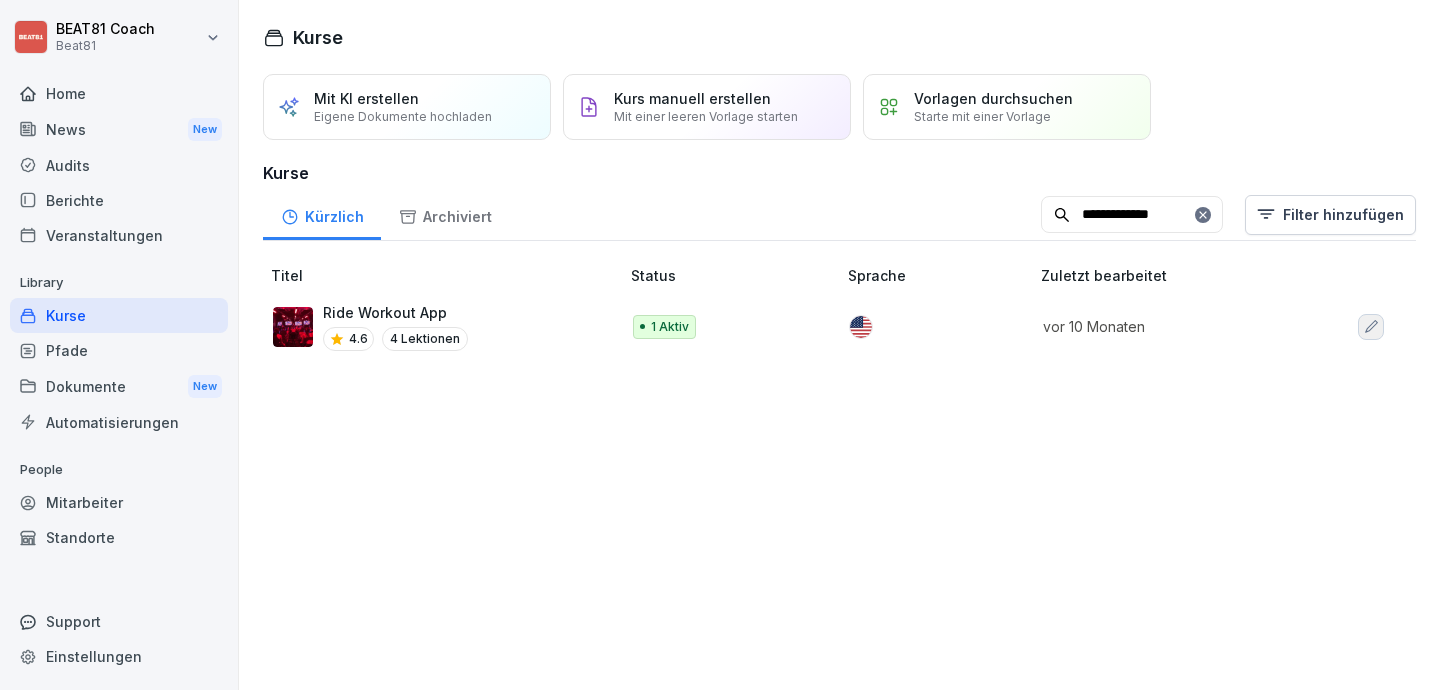 click on "Ride Workout App" at bounding box center [395, 312] 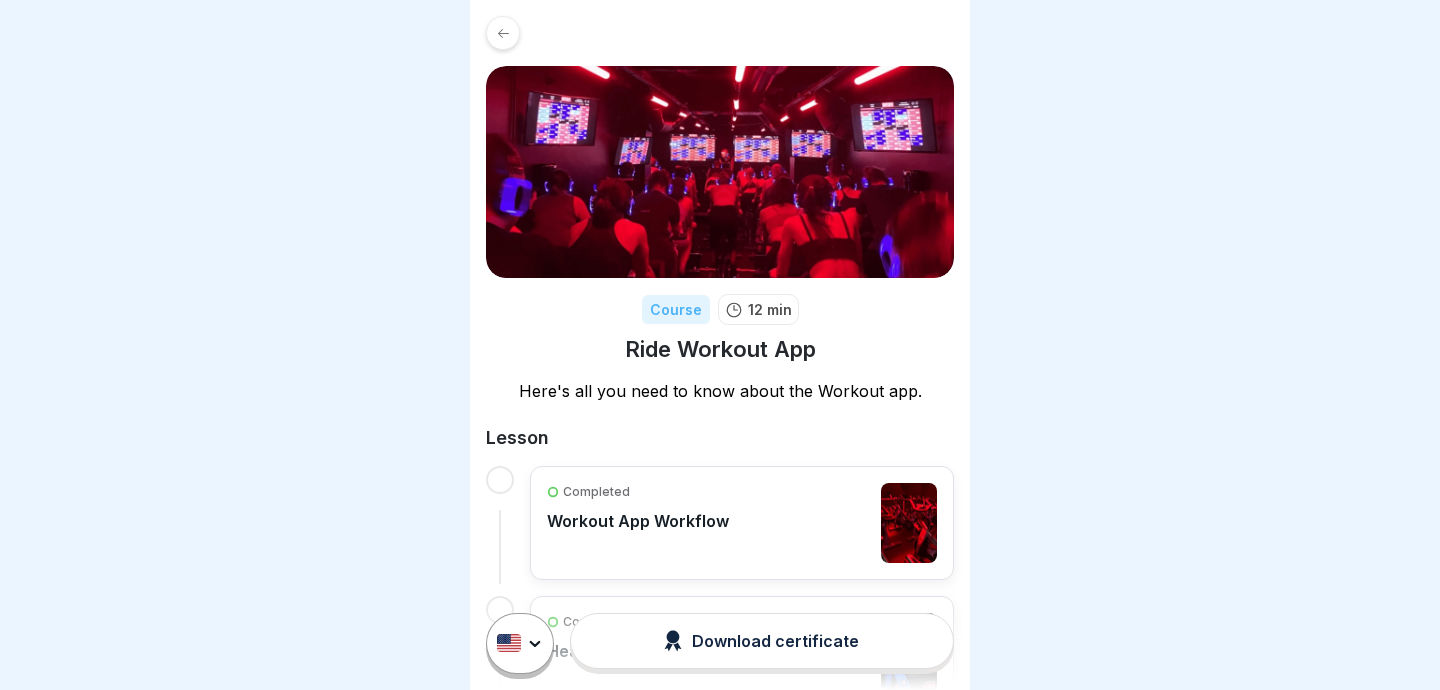 scroll, scrollTop: 0, scrollLeft: 0, axis: both 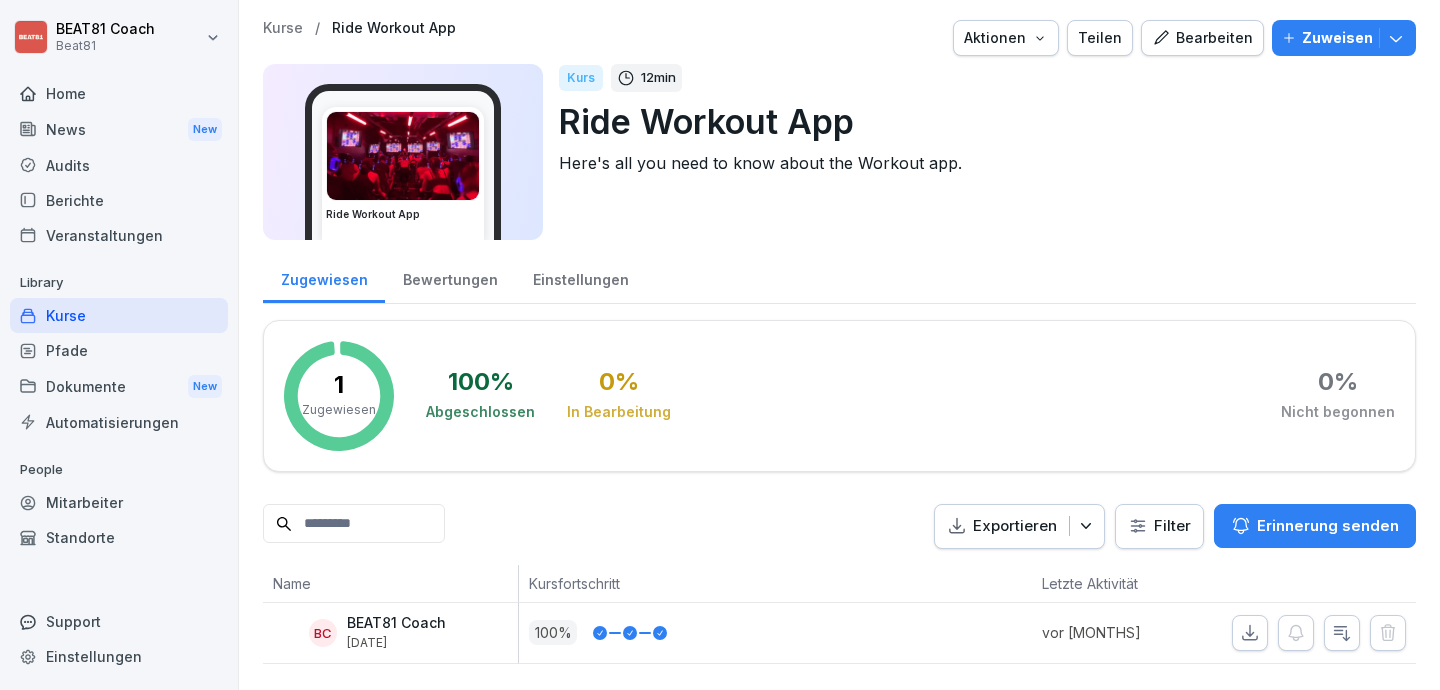 click on "Teilen" at bounding box center (1100, 38) 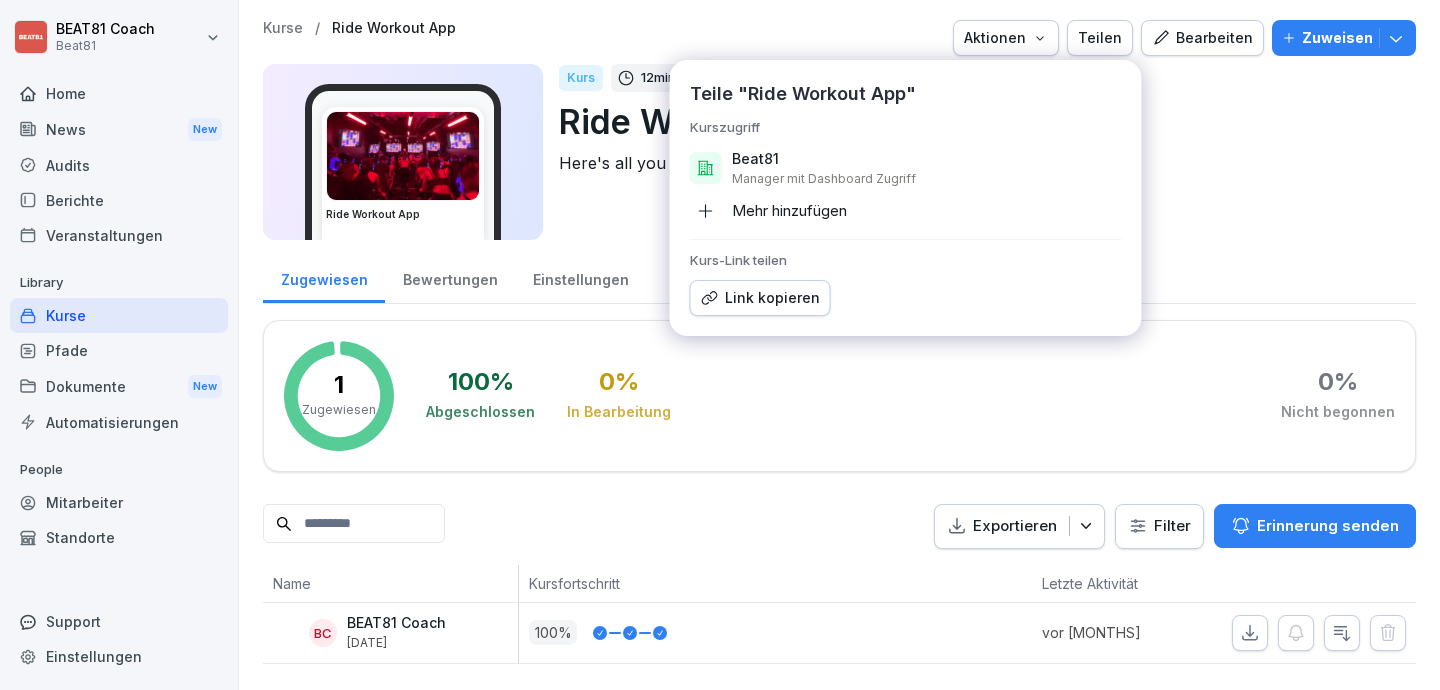click on "Link kopieren" at bounding box center [760, 298] 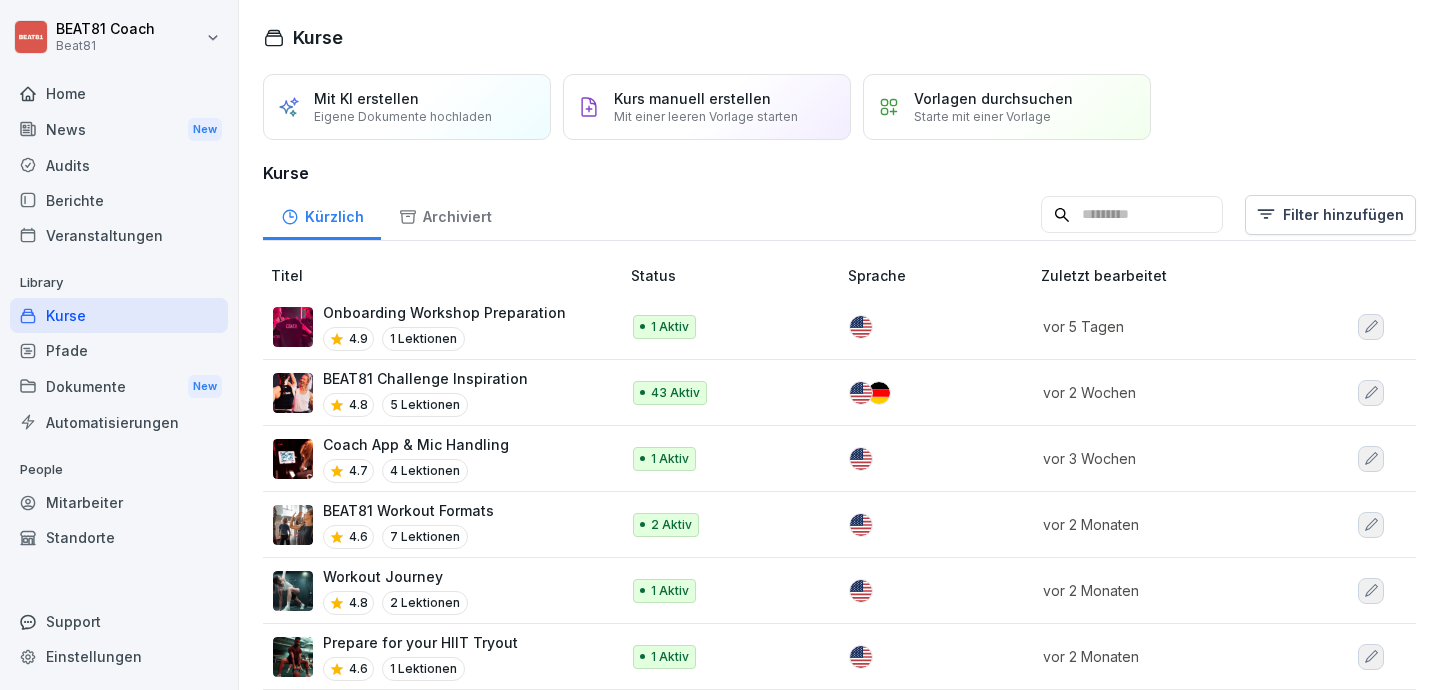 click at bounding box center (1132, 215) 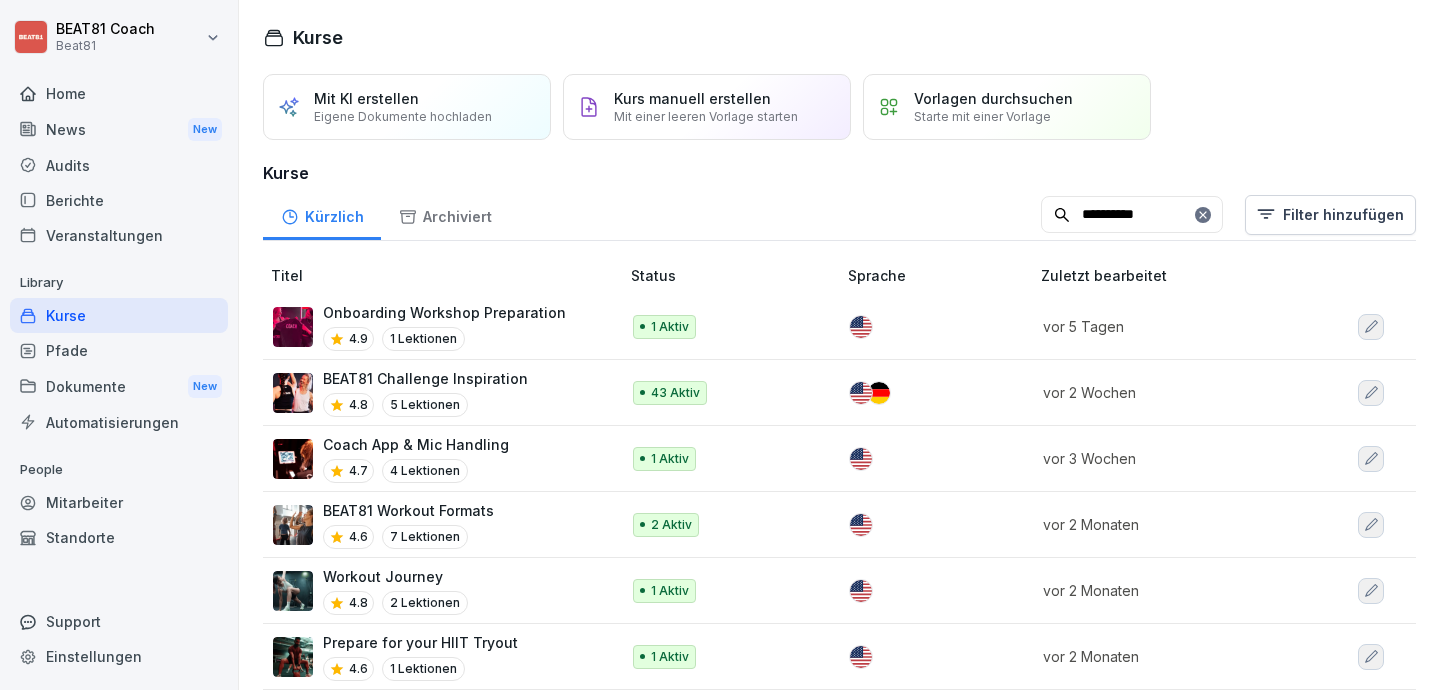 type on "**********" 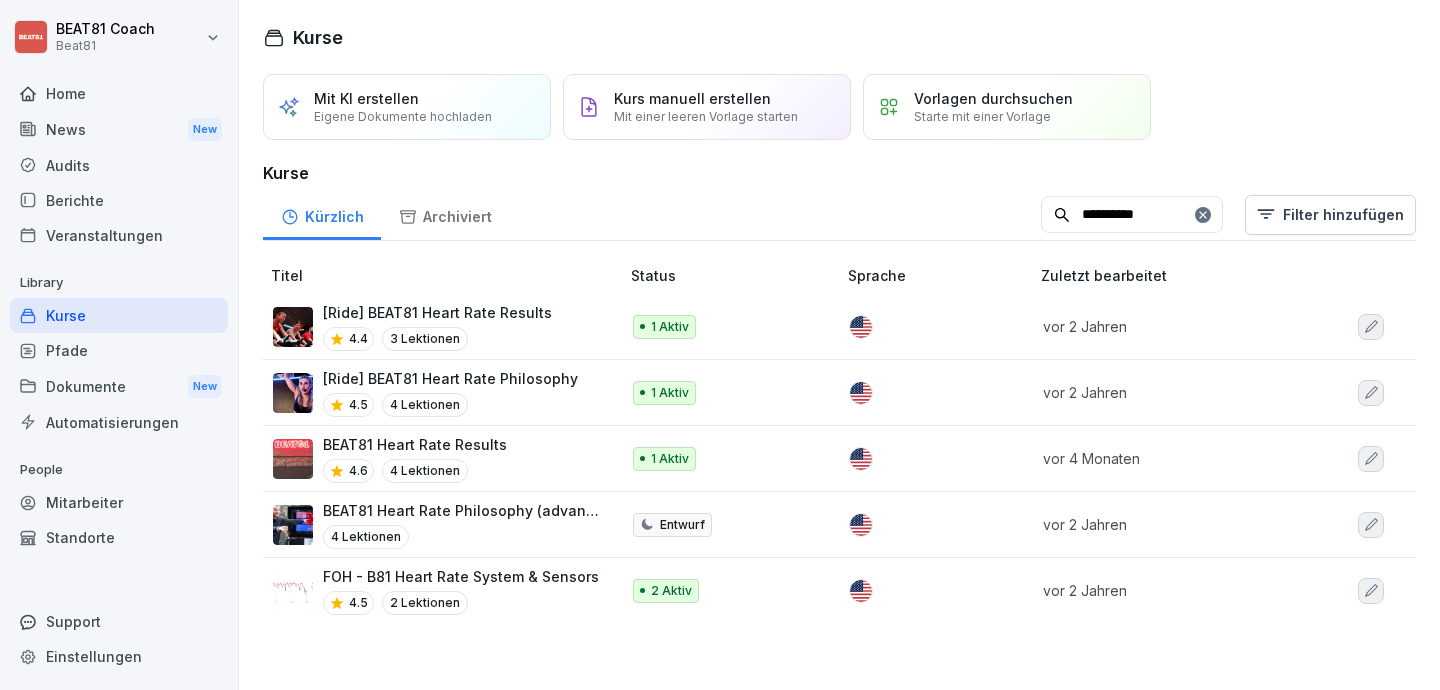 click on "[Ride] BEAT81 Heart Rate Results" at bounding box center [437, 312] 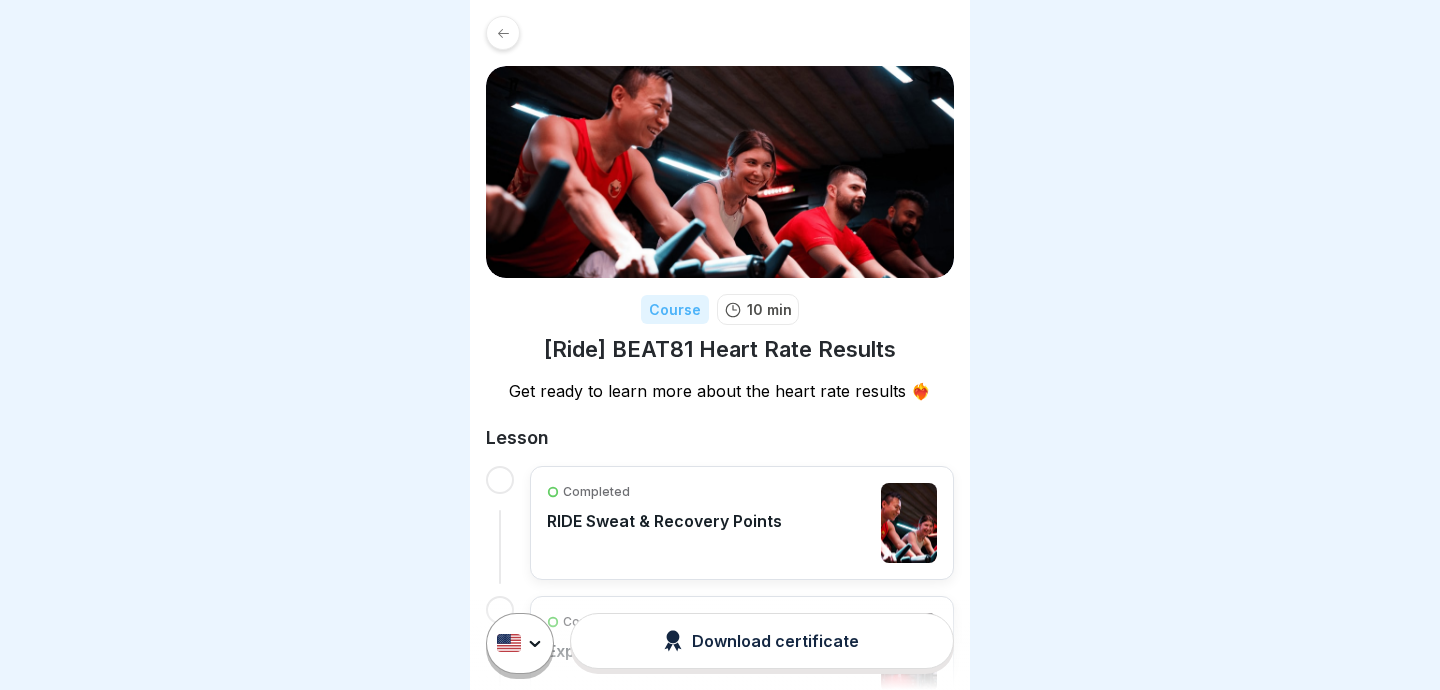 scroll, scrollTop: 0, scrollLeft: 0, axis: both 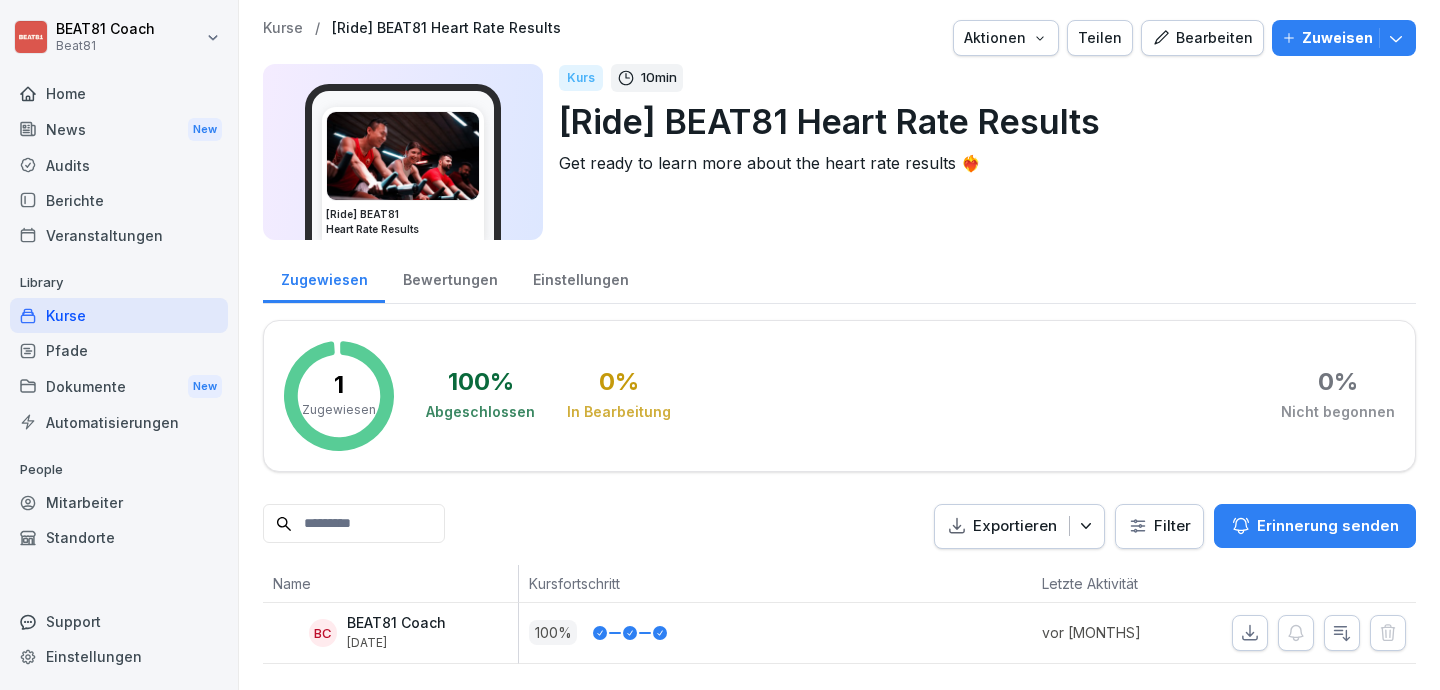 click on "[Ride] BEAT81 Heart Rate Results" at bounding box center [979, 121] 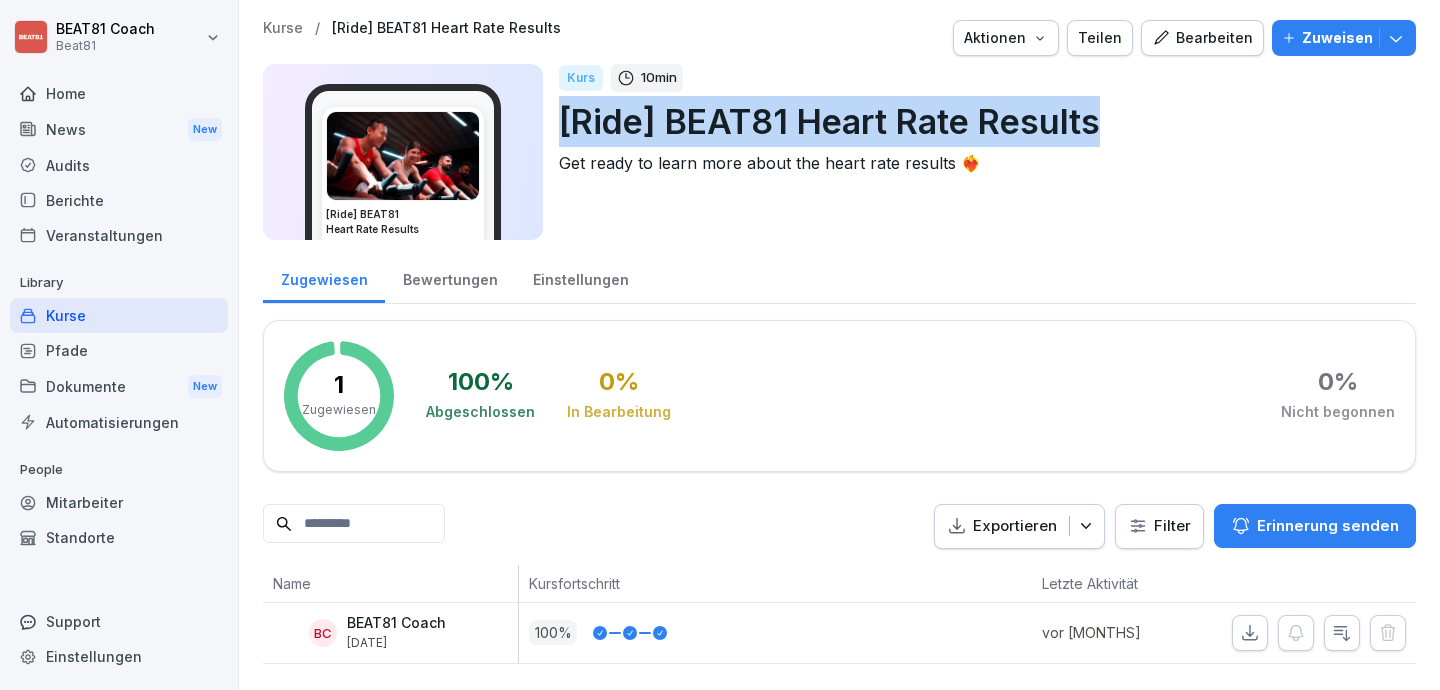 drag, startPoint x: 1095, startPoint y: 121, endPoint x: 553, endPoint y: 116, distance: 542.0231 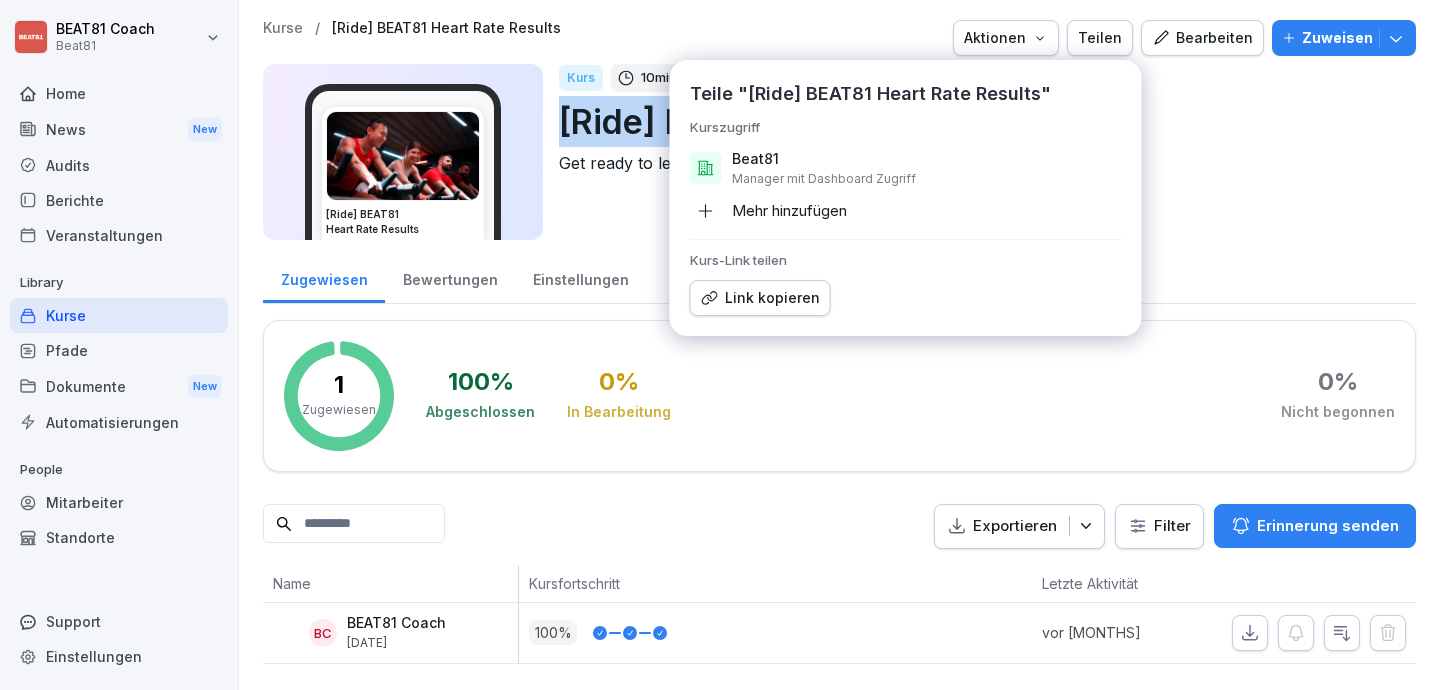 click on "Link kopieren" at bounding box center [760, 298] 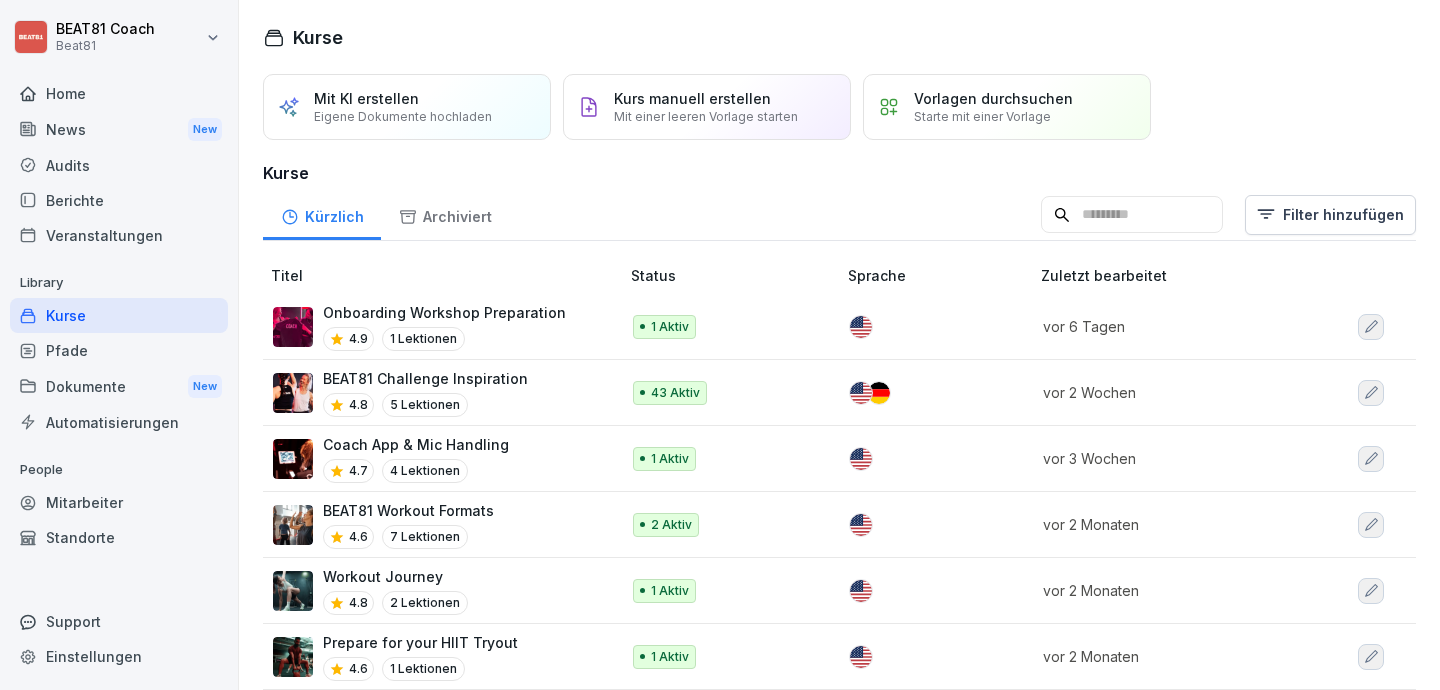 click at bounding box center (1132, 215) 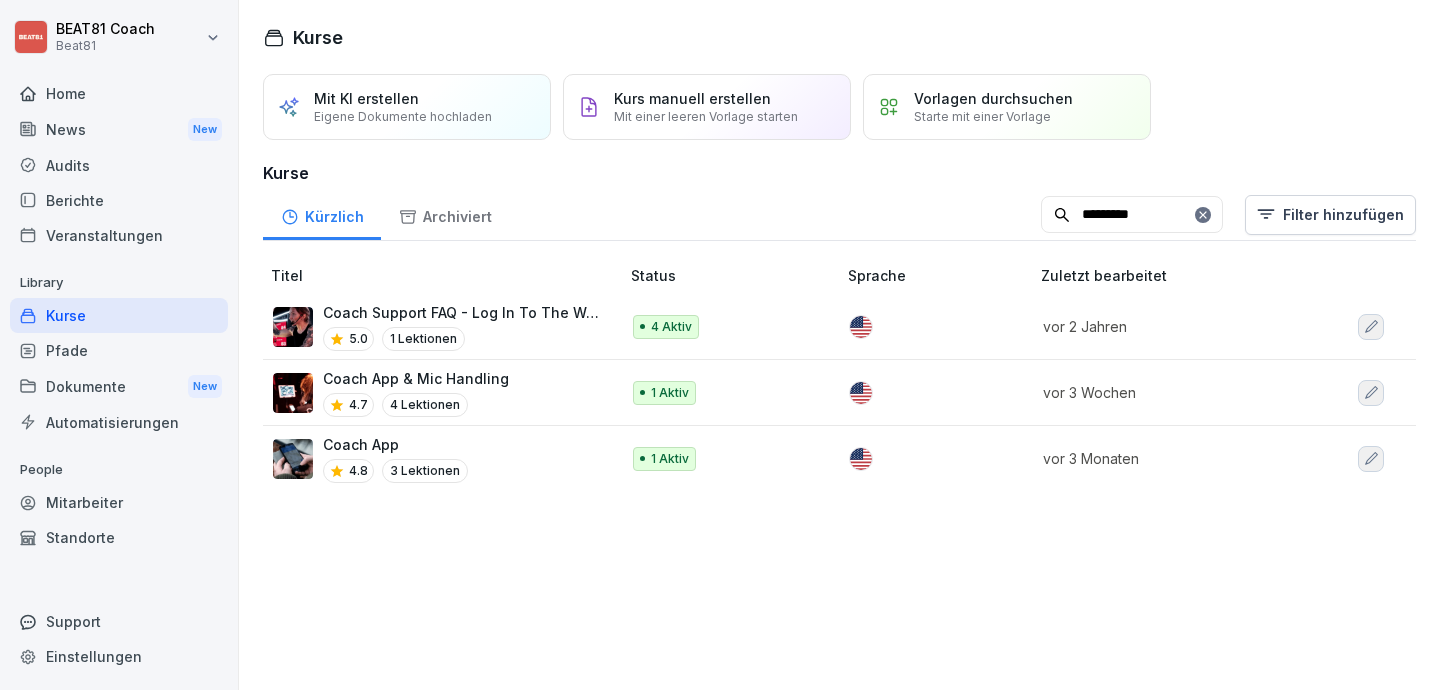 drag, startPoint x: 1154, startPoint y: 203, endPoint x: 970, endPoint y: 209, distance: 184.0978 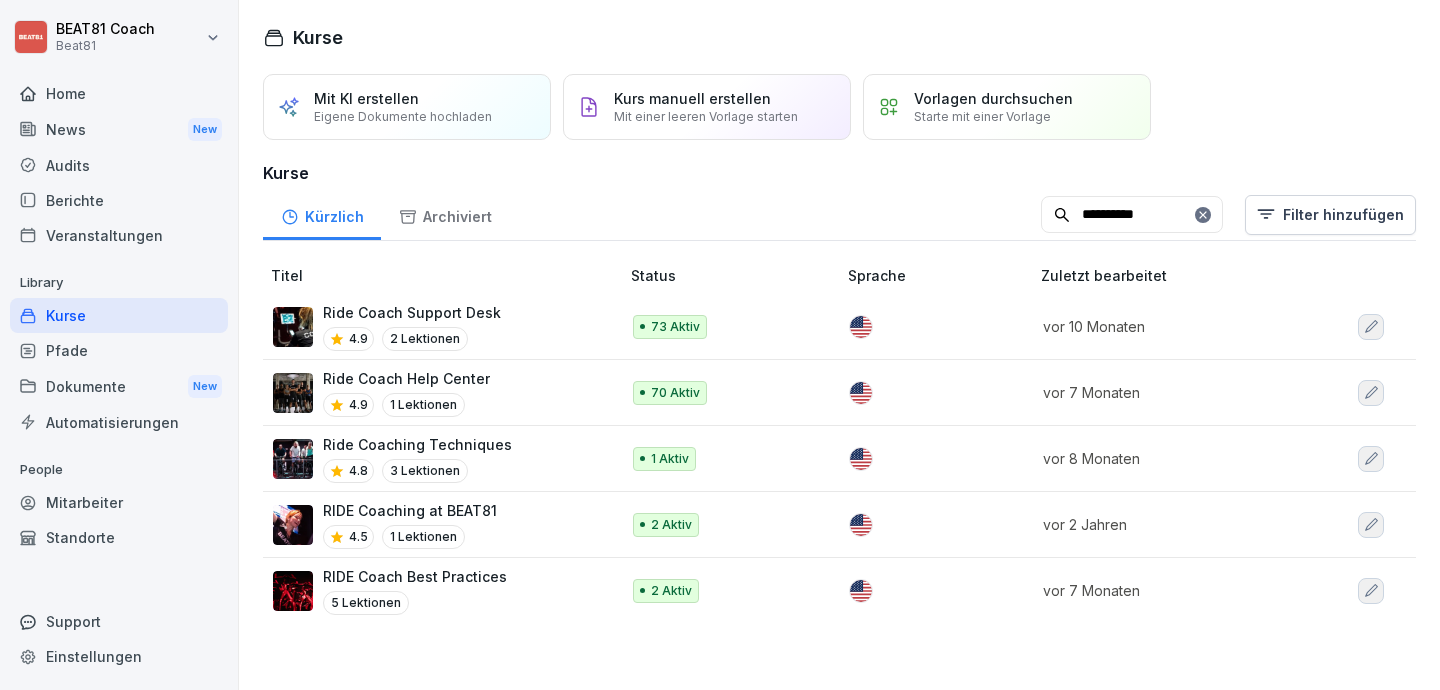 type on "**********" 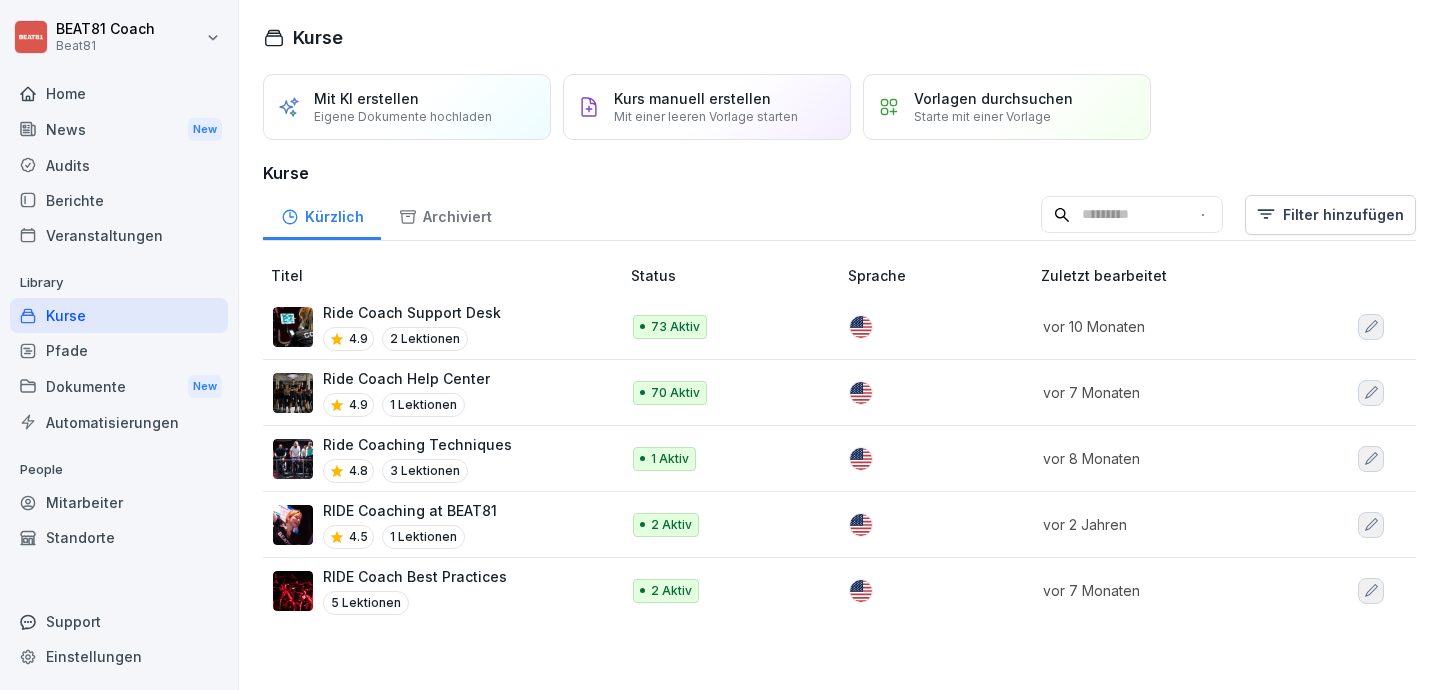 click at bounding box center (1132, 215) 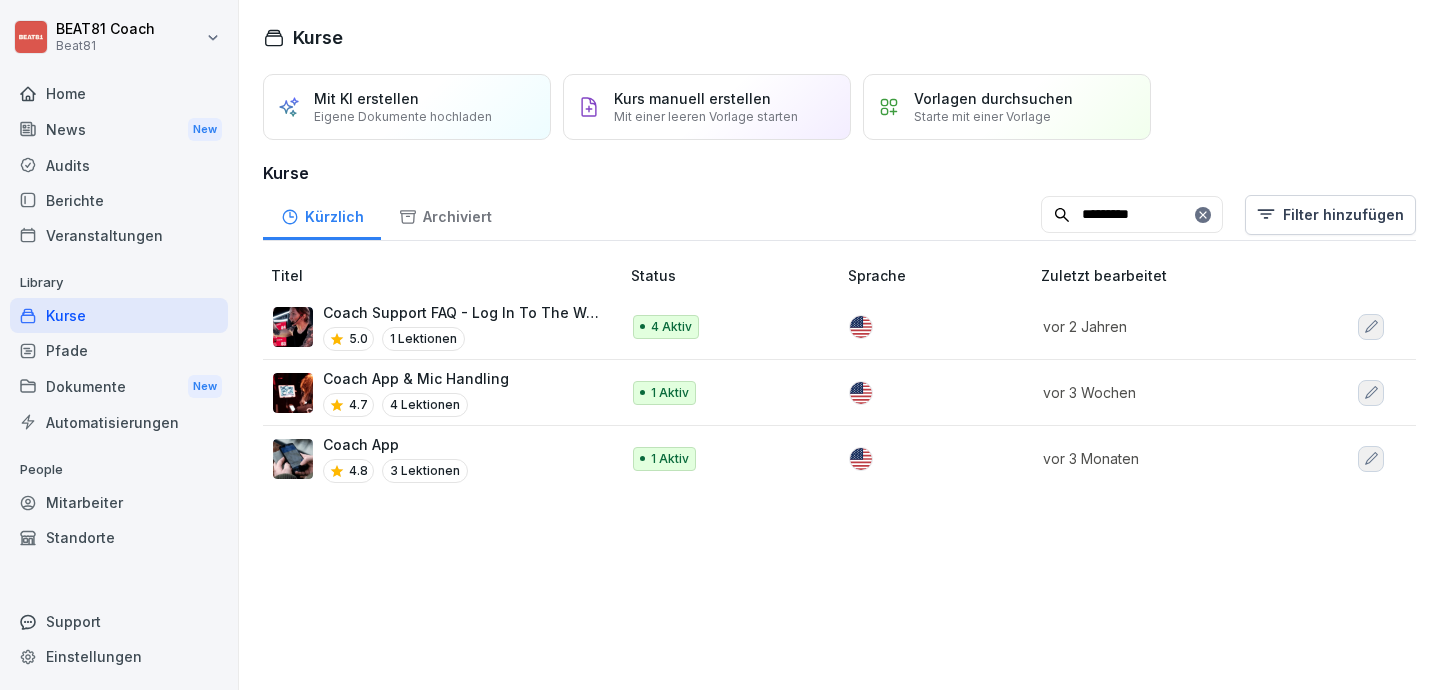 type on "*********" 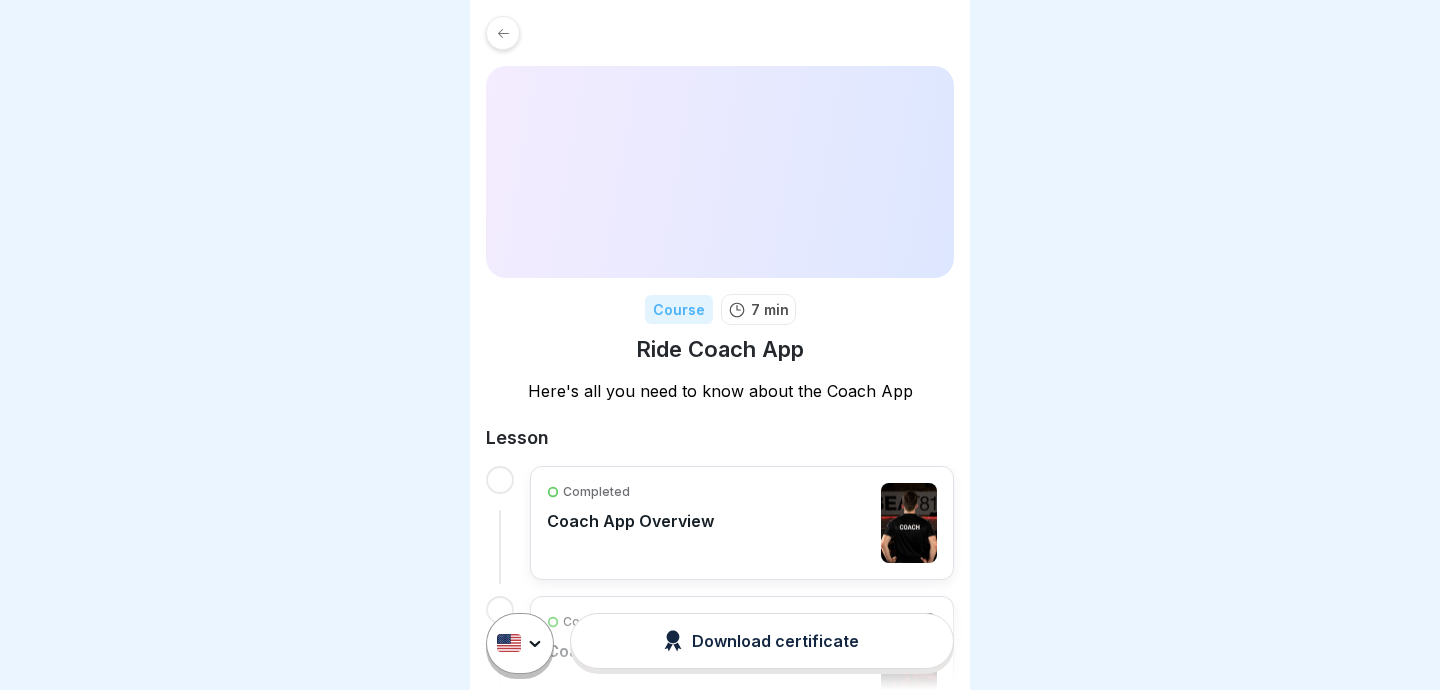 scroll, scrollTop: 0, scrollLeft: 0, axis: both 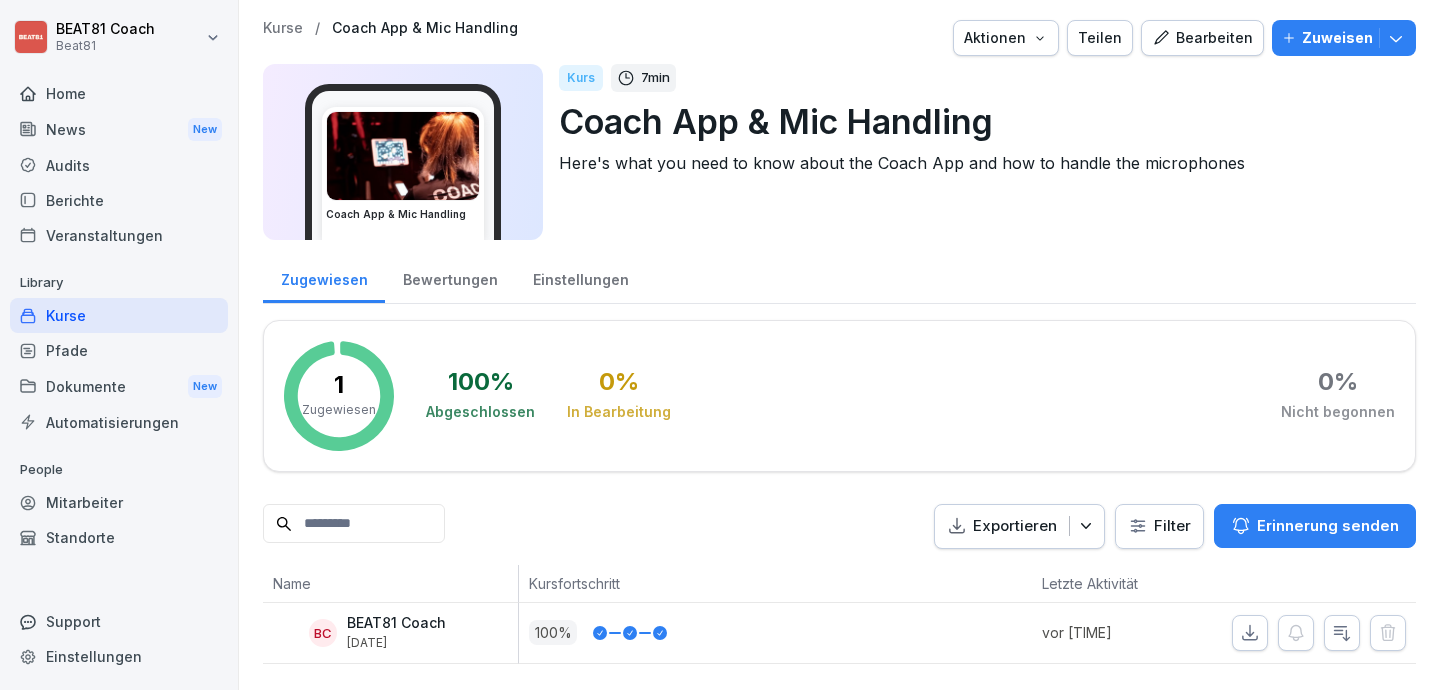 click on "Teilen" at bounding box center [1100, 38] 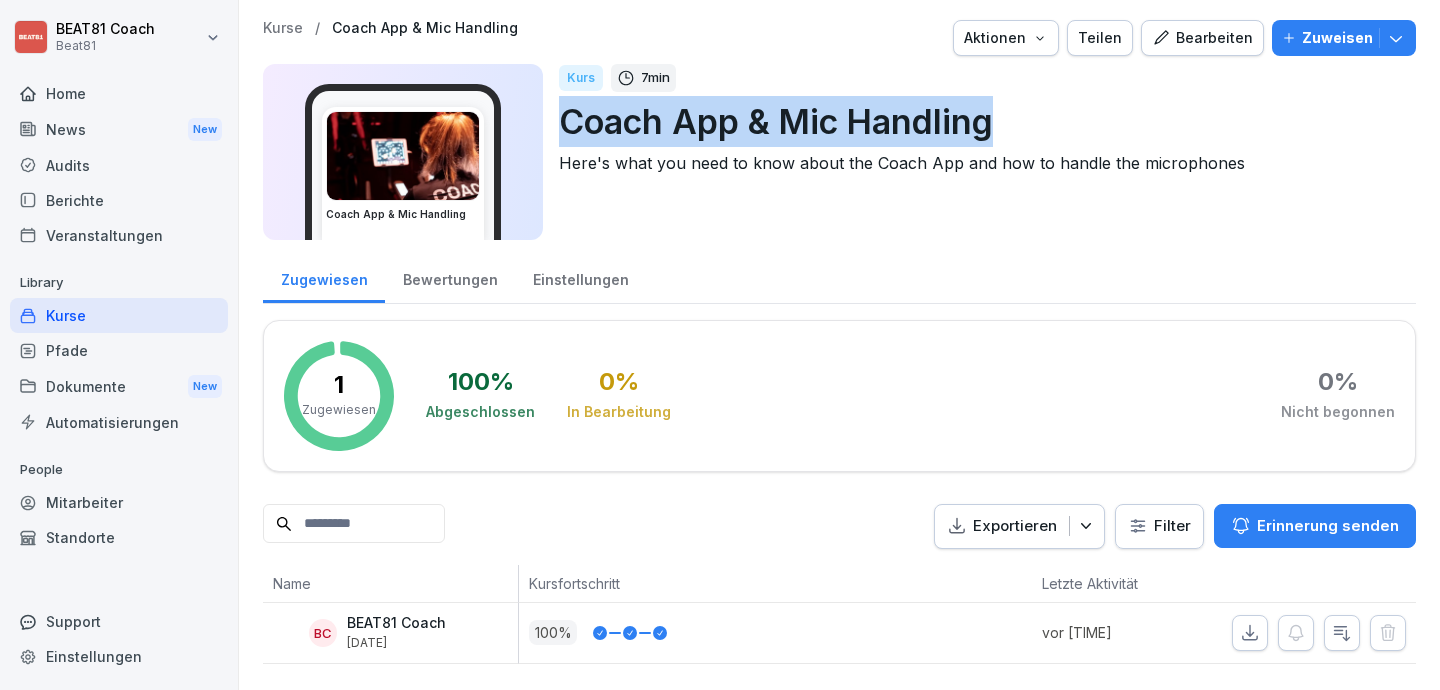 drag, startPoint x: 560, startPoint y: 117, endPoint x: 1096, endPoint y: 117, distance: 536 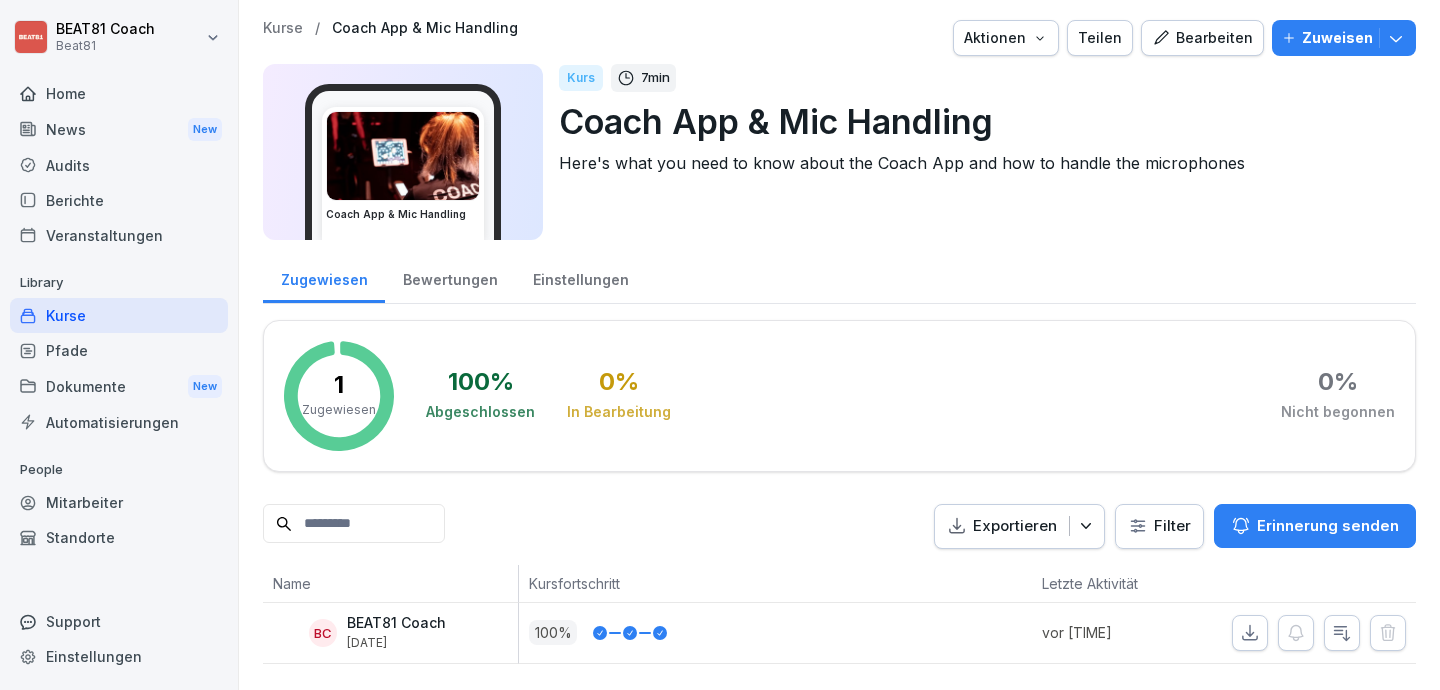 click on "Kurse / Coach App & Mic Handling Aktionen   Teilen Bearbeiten Zuweisen Coach App & Mic Handling Kurs 7  min Coach App & Mic Handling Here's what you need to know about the Coach App and how to handle the microphones" at bounding box center [839, 136] 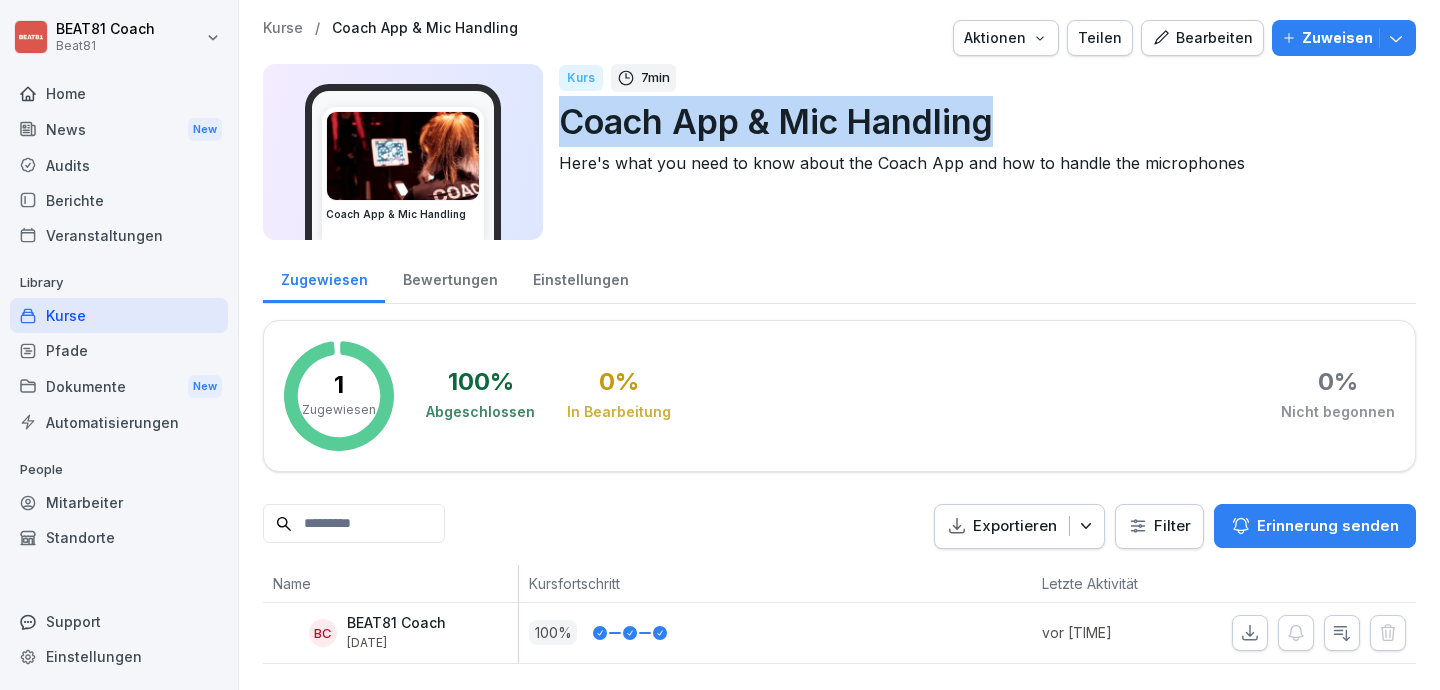 drag, startPoint x: 564, startPoint y: 122, endPoint x: 1170, endPoint y: 122, distance: 606 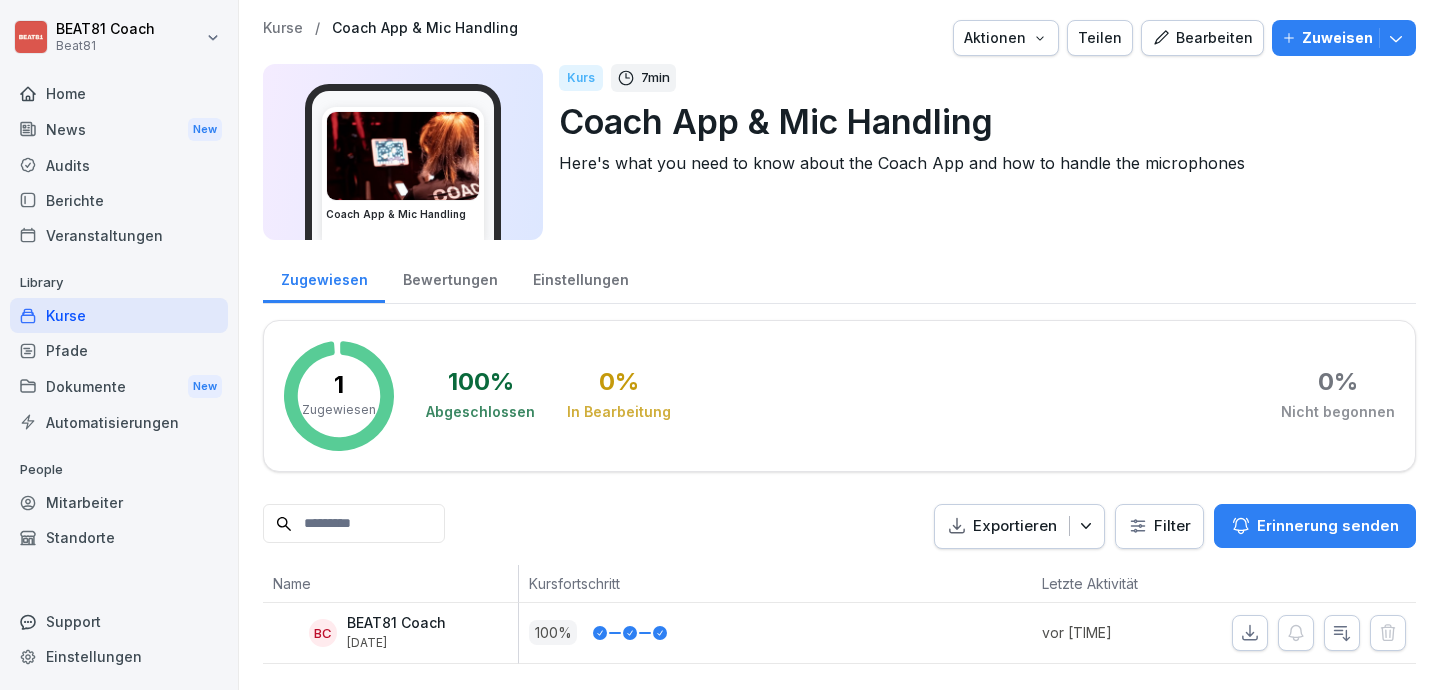 click on "Kurs 7  min Coach App & Mic Handling Here's what you need to know about the Coach App and how to handle the microphones" at bounding box center [979, 152] 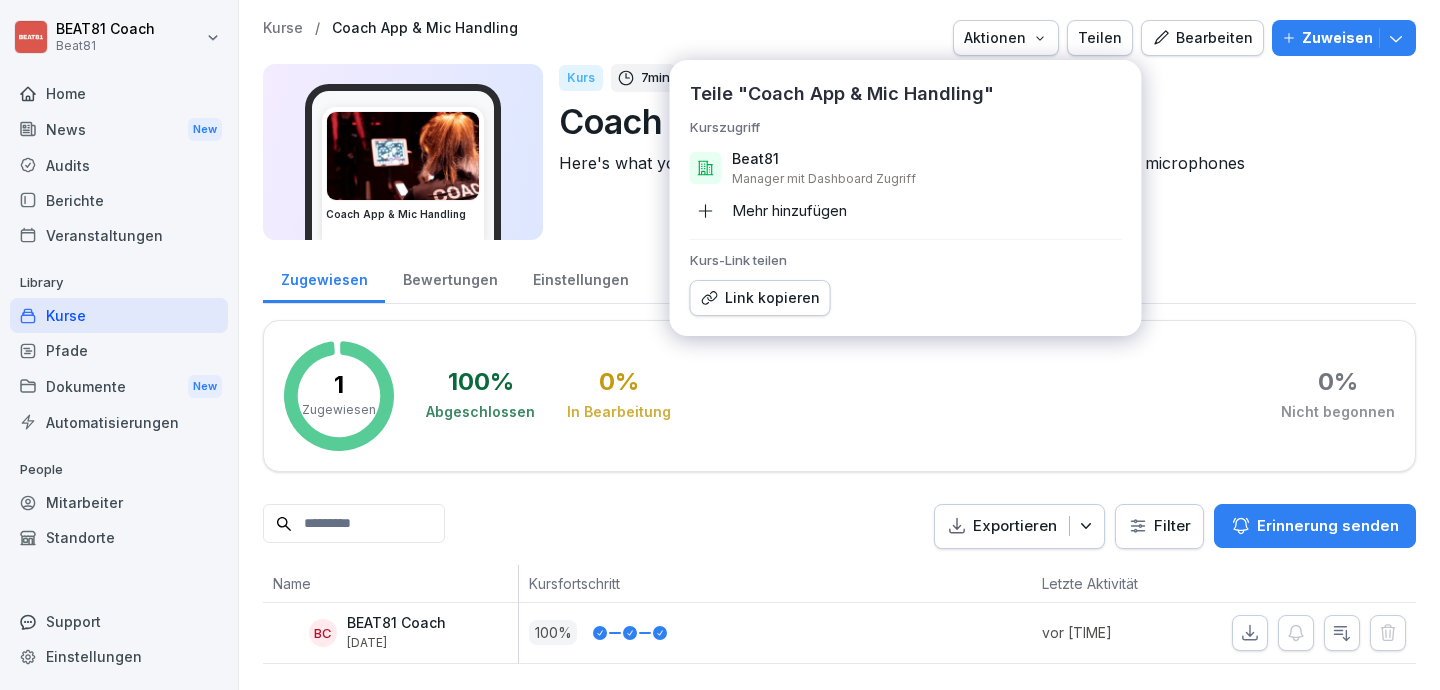click on "Link kopieren" at bounding box center (760, 298) 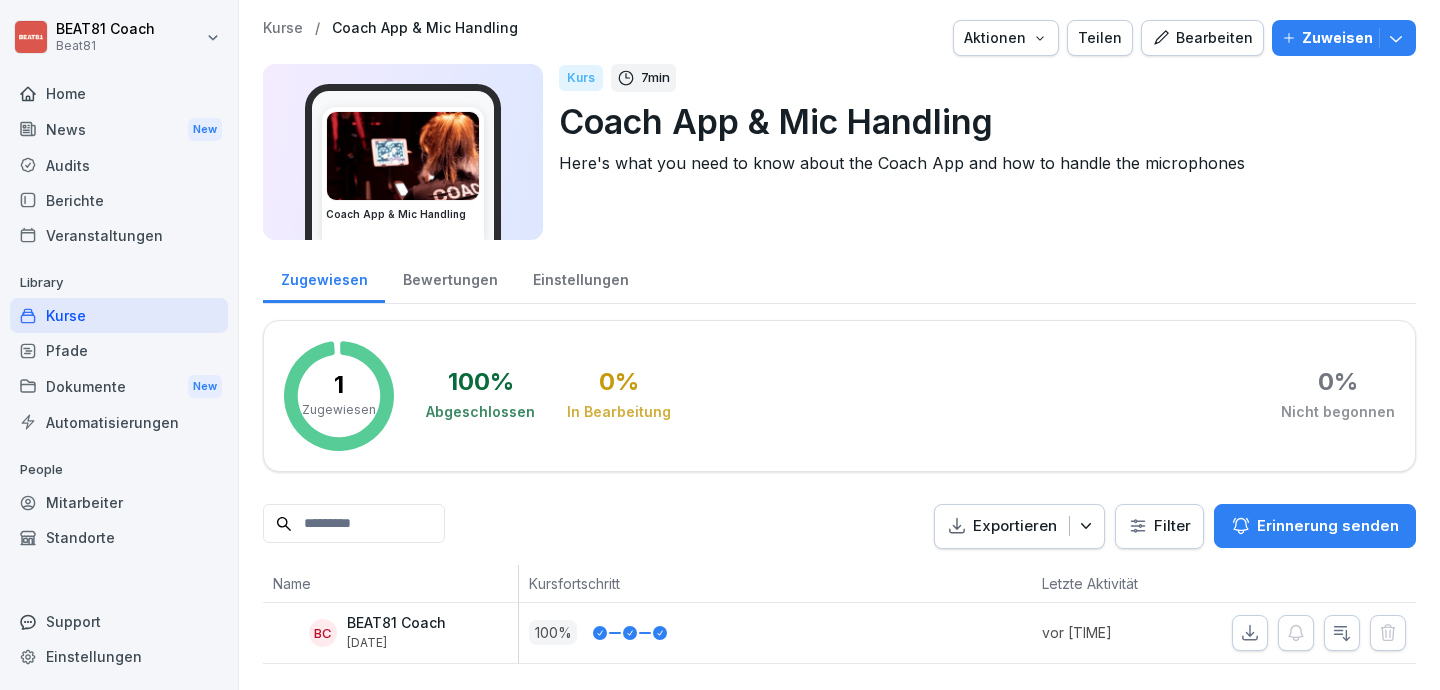 click on "Kurse" at bounding box center [119, 315] 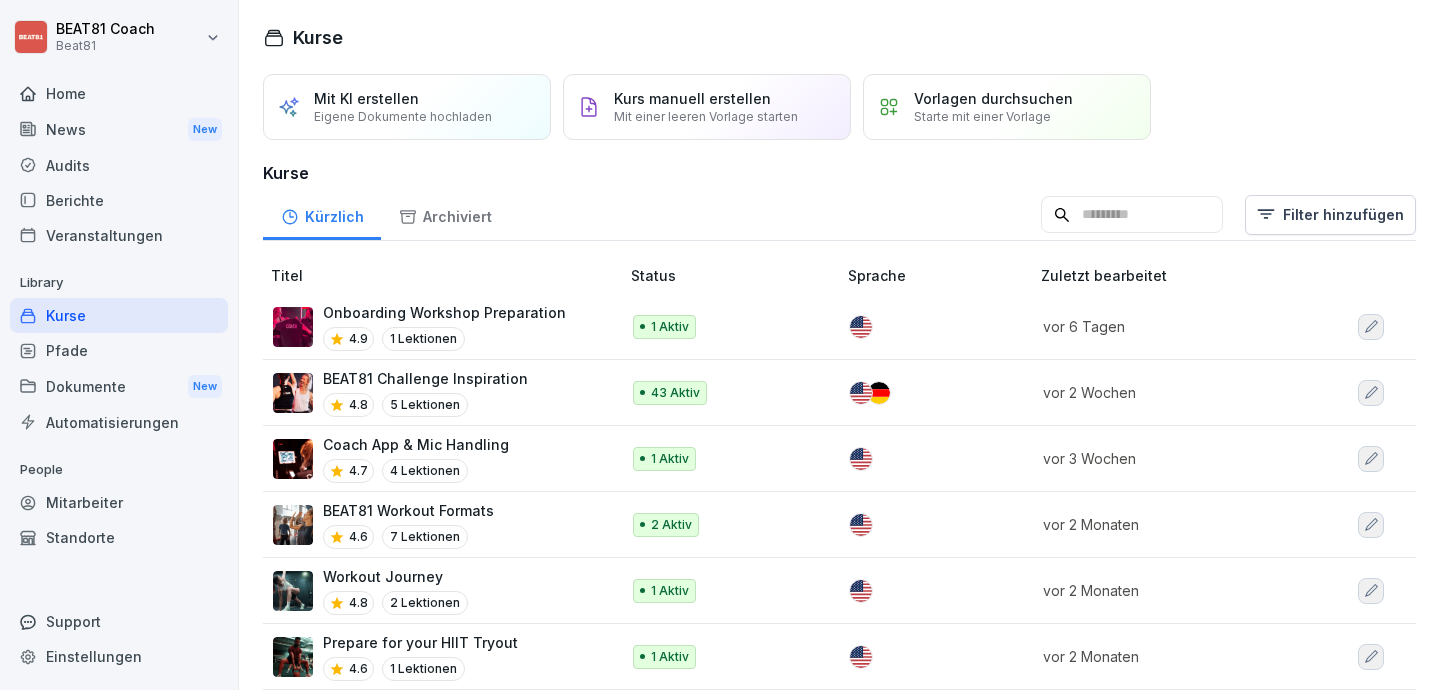 click at bounding box center [1132, 215] 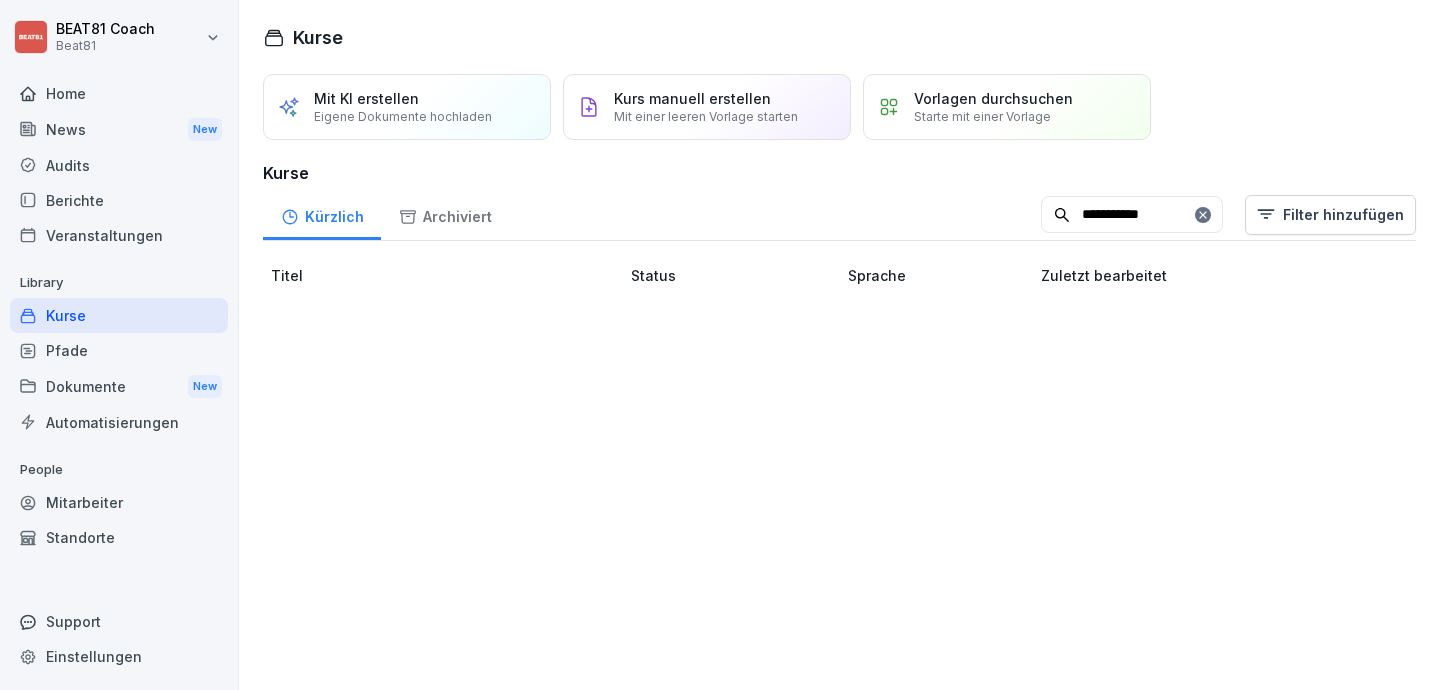 type on "**********" 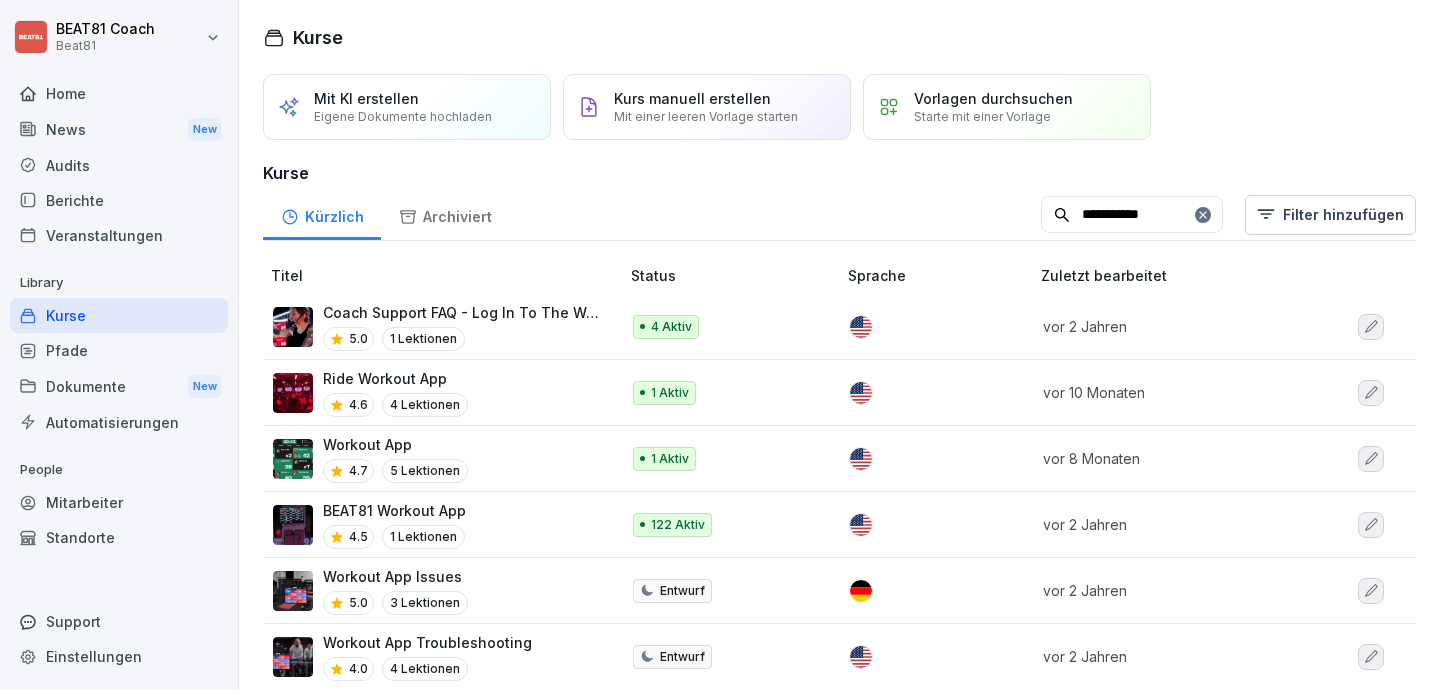 click on "BEAT81 Workout App" at bounding box center (394, 510) 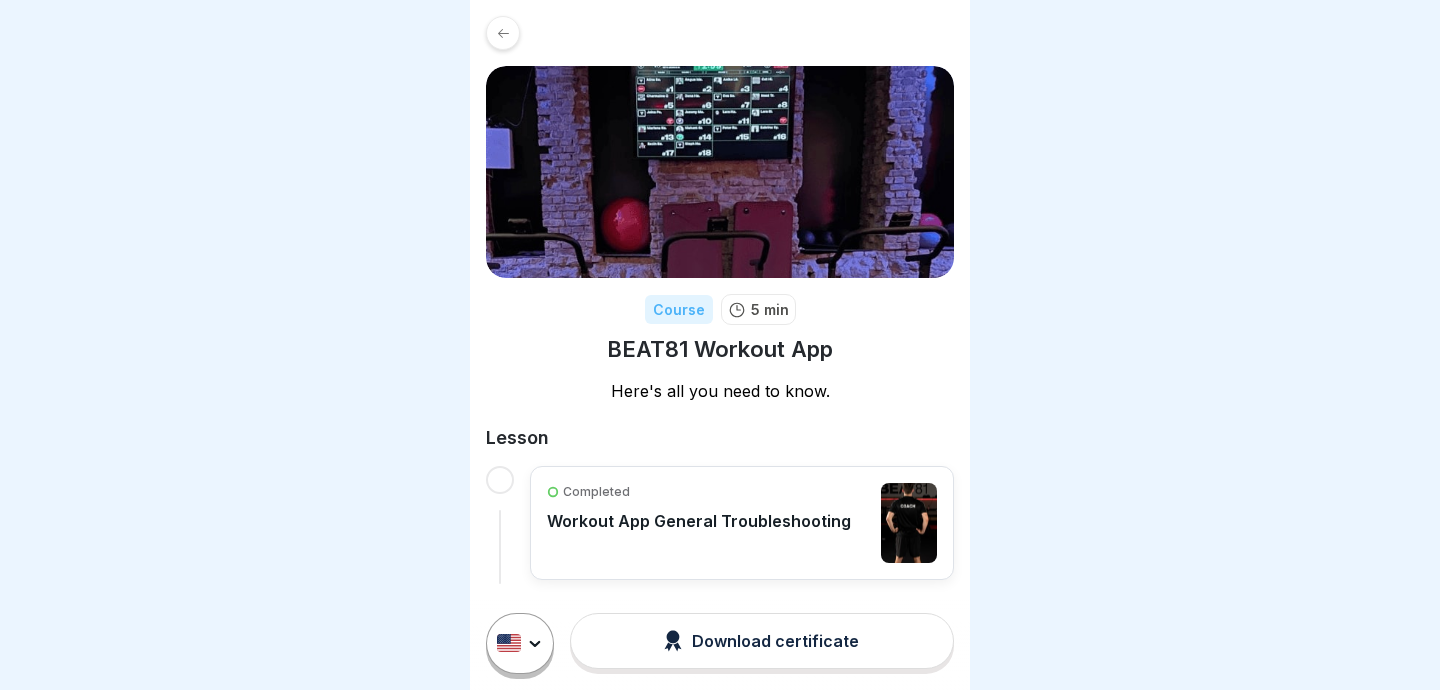 scroll, scrollTop: 0, scrollLeft: 0, axis: both 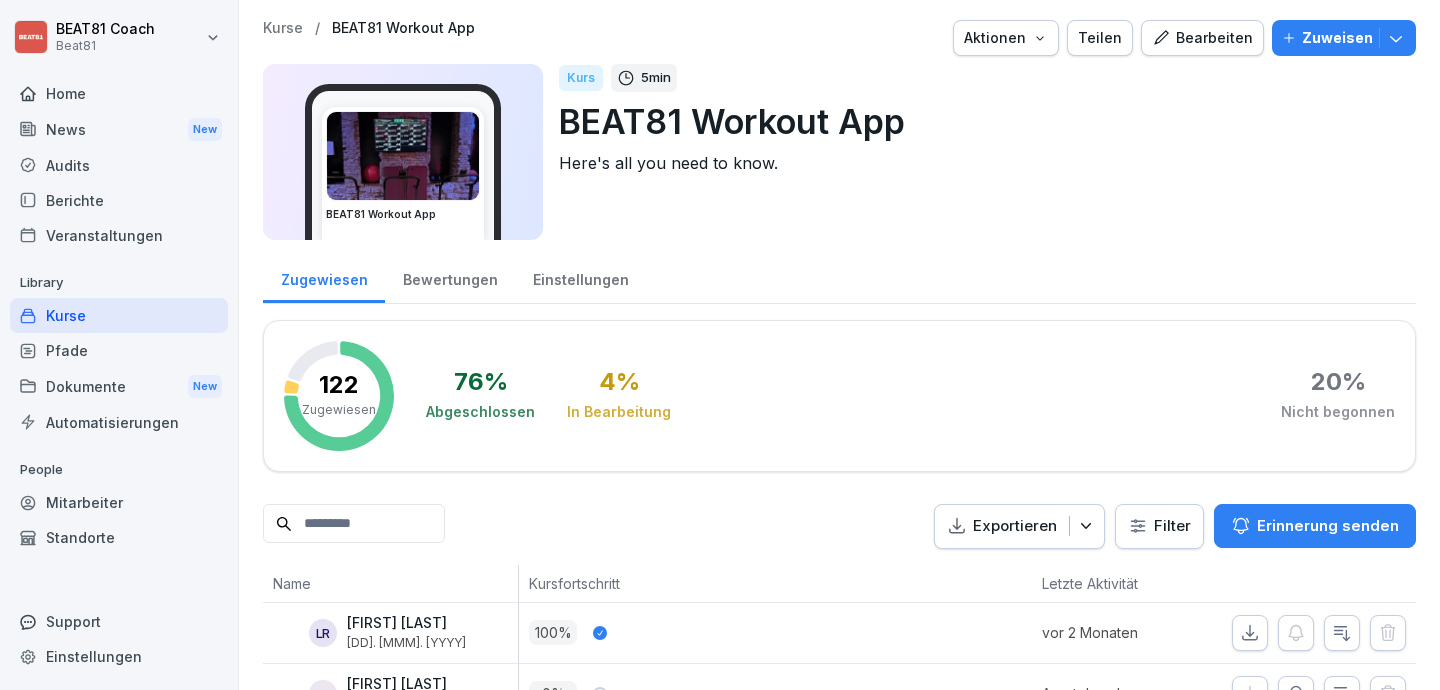 click on "Teilen" at bounding box center [1100, 38] 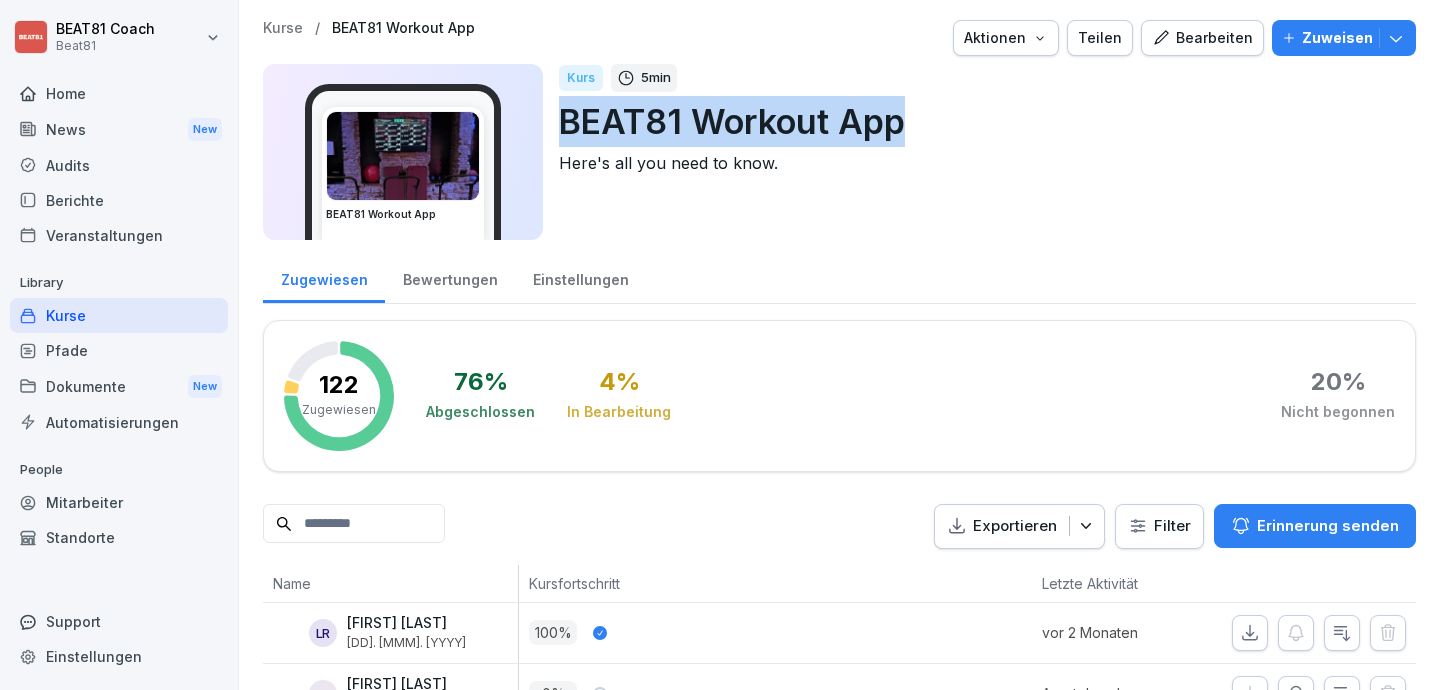 drag, startPoint x: 562, startPoint y: 124, endPoint x: 934, endPoint y: 129, distance: 372.0336 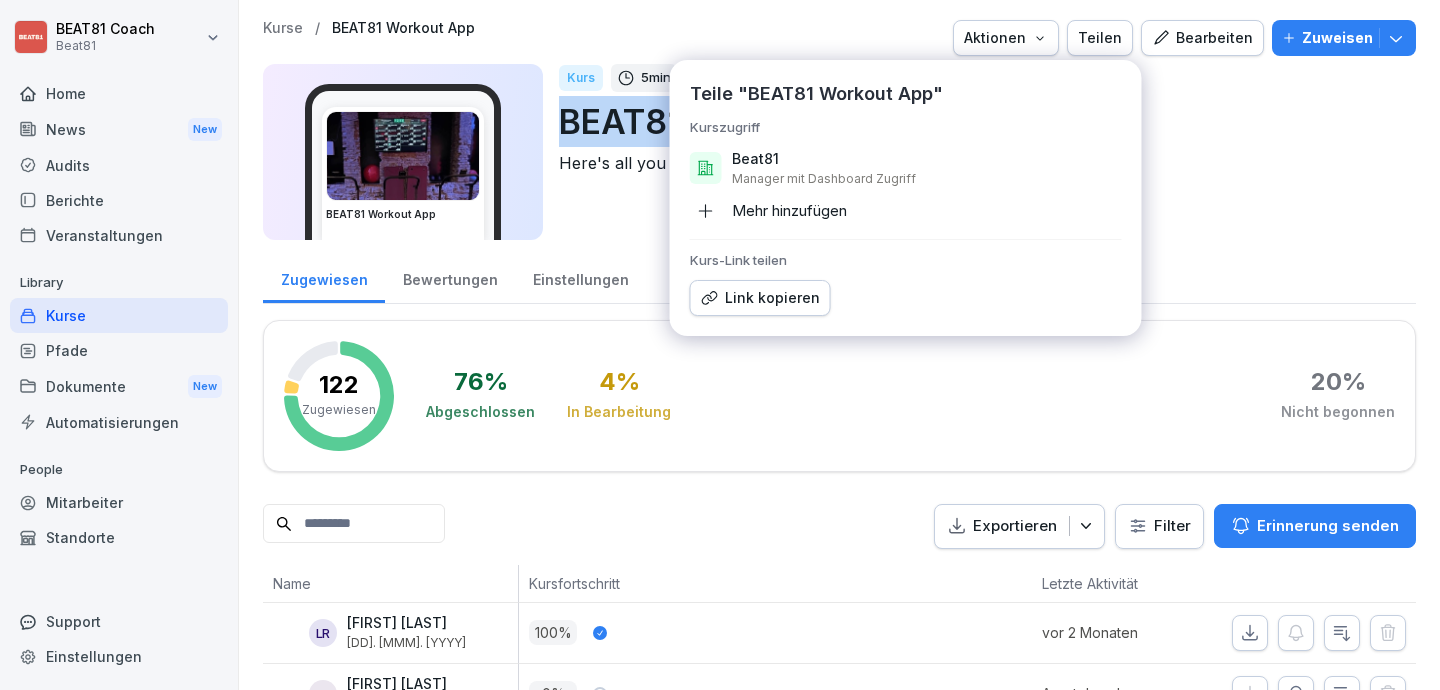 click on "Link kopieren" at bounding box center (760, 298) 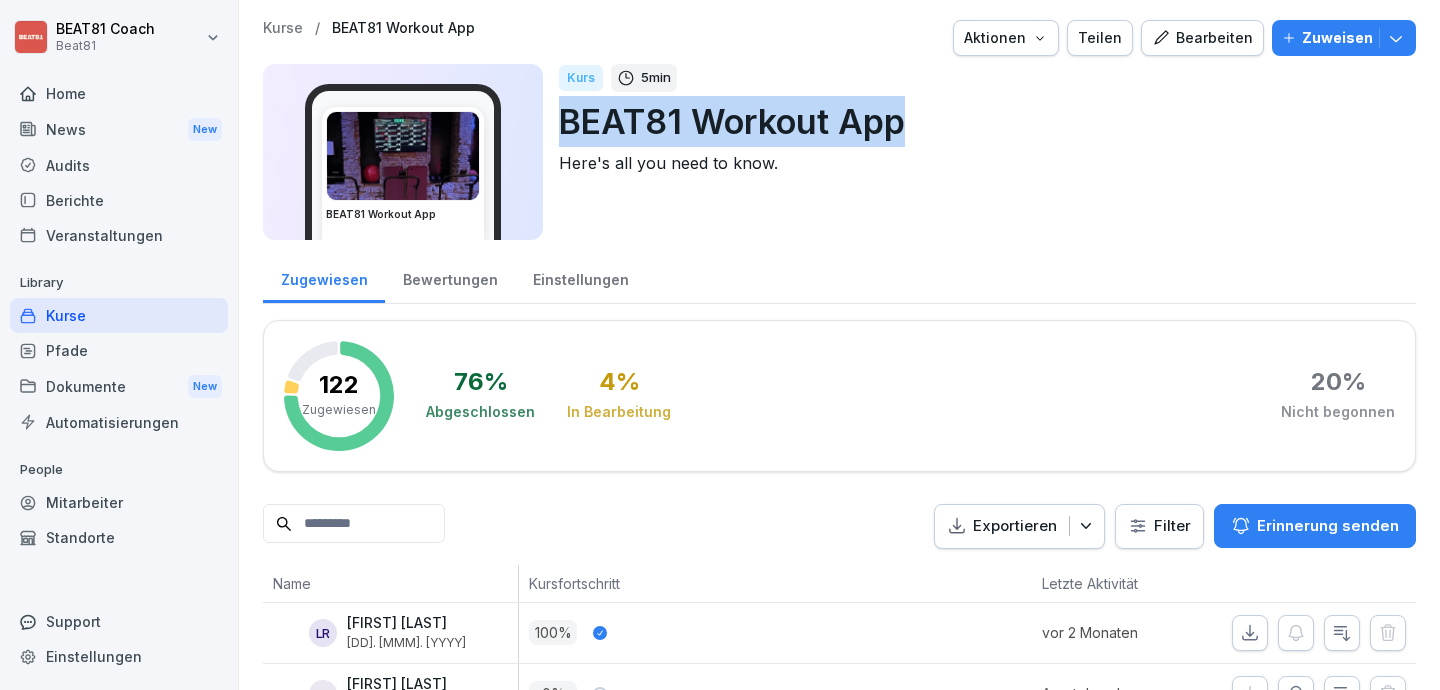 click on "Kurse" at bounding box center (119, 315) 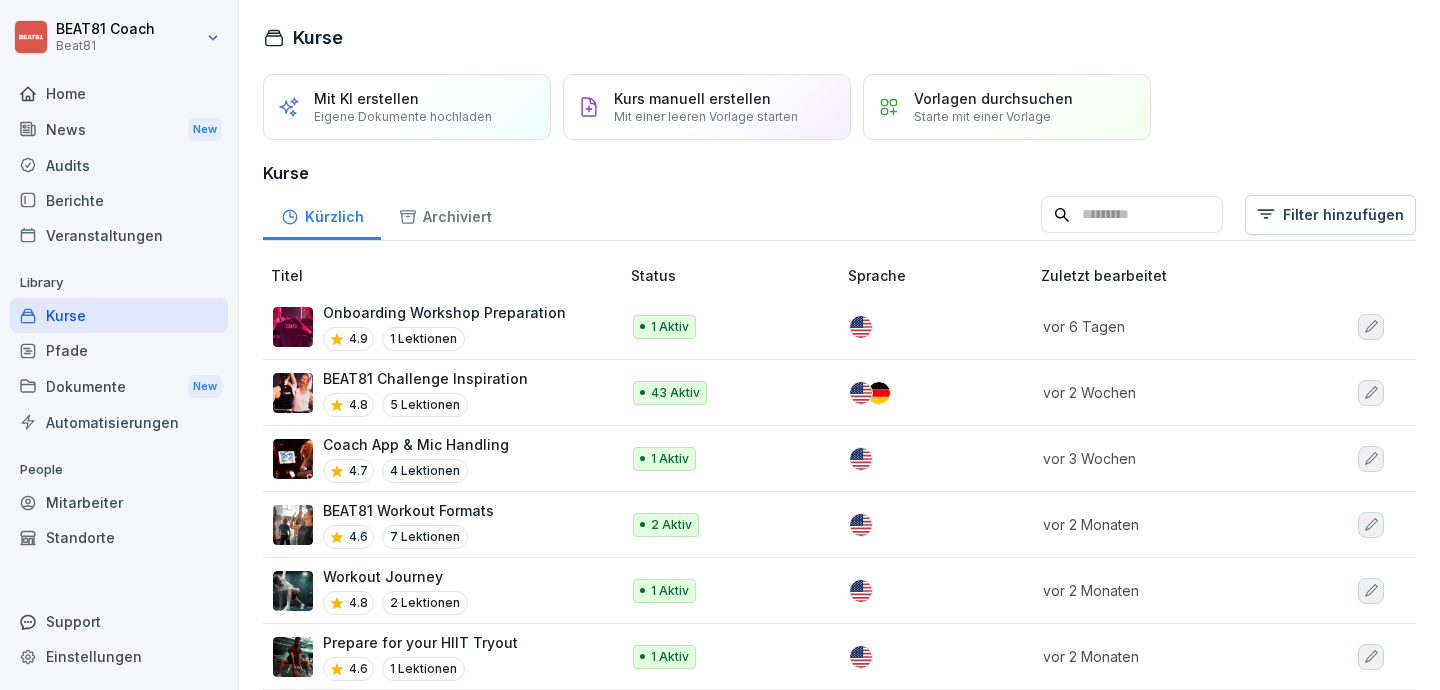 click at bounding box center [1132, 215] 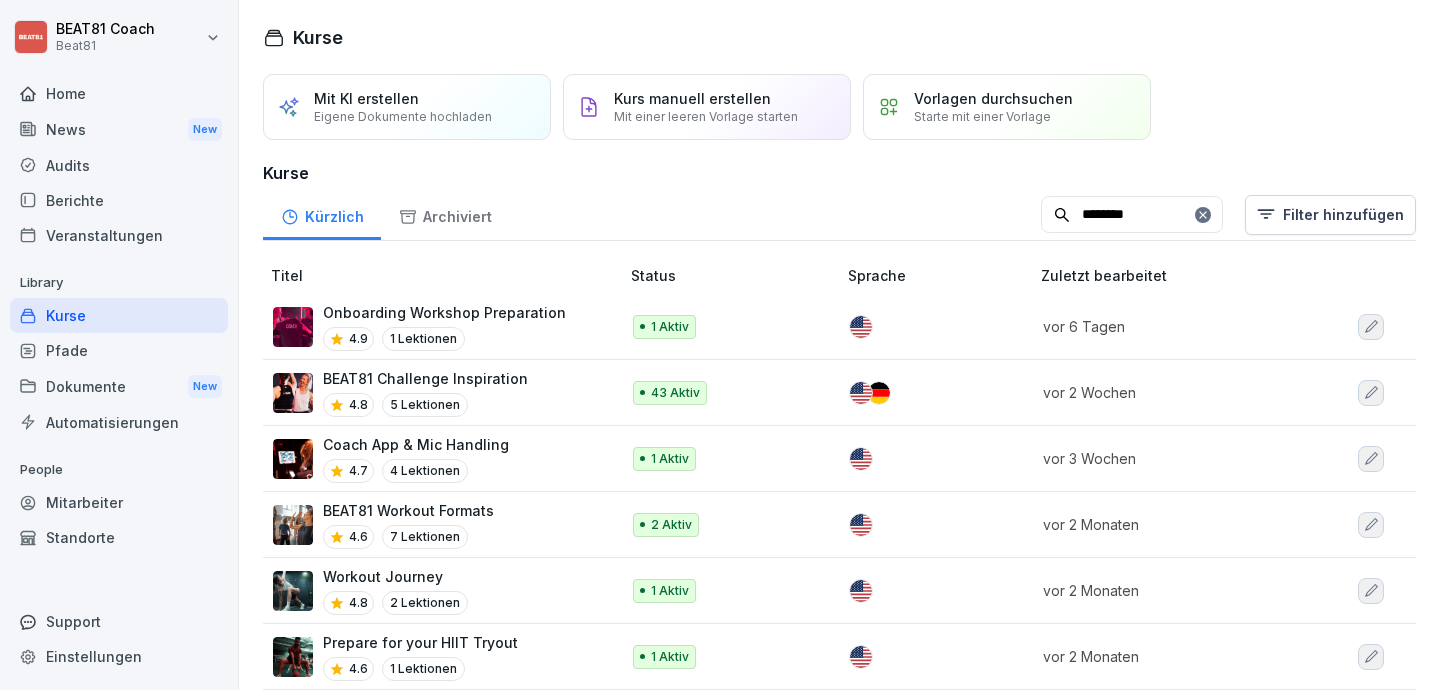 type on "********" 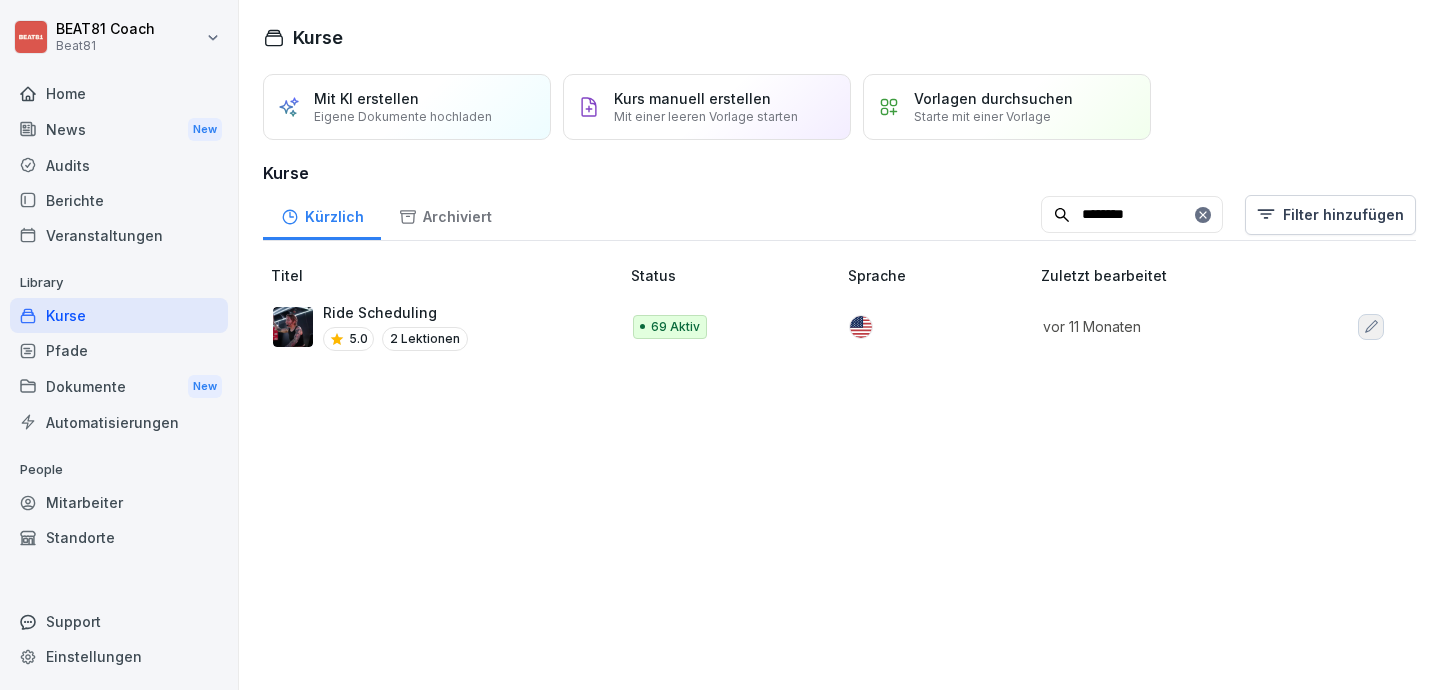 click on "Ride Scheduling" at bounding box center (395, 312) 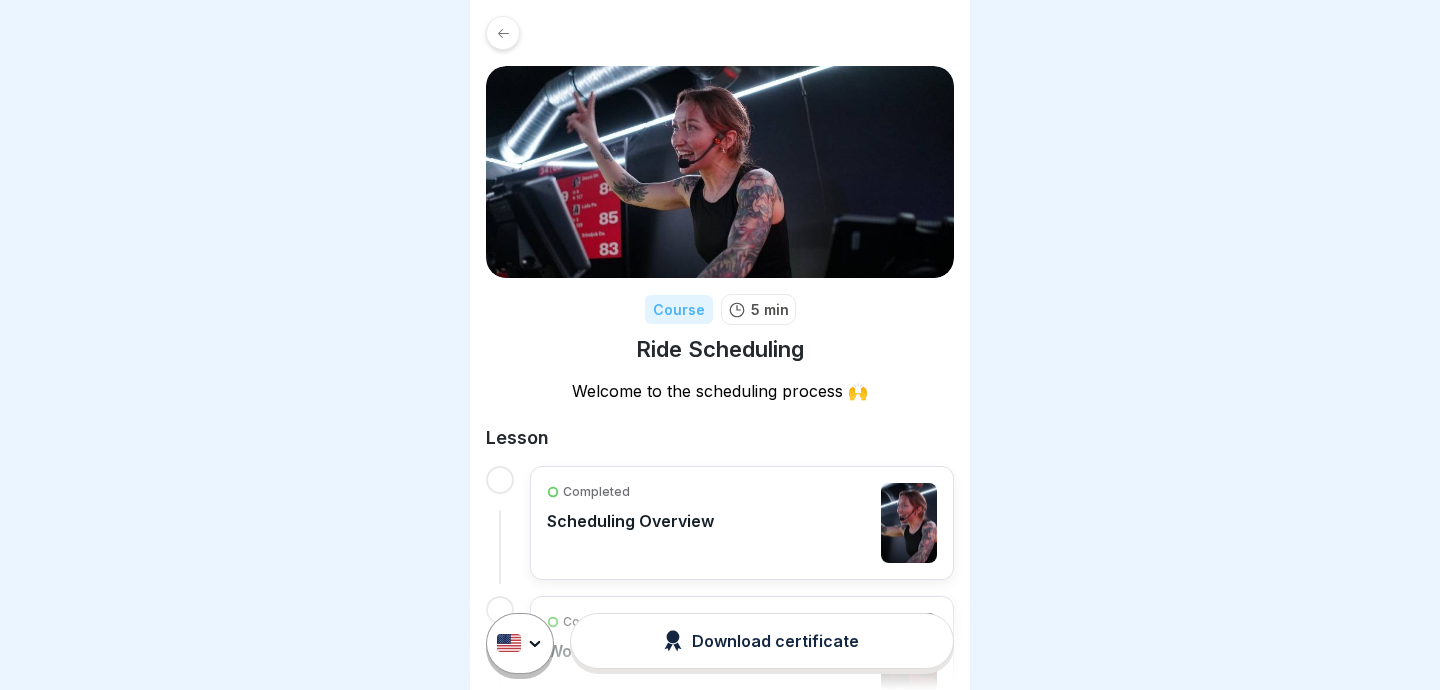 scroll, scrollTop: 0, scrollLeft: 0, axis: both 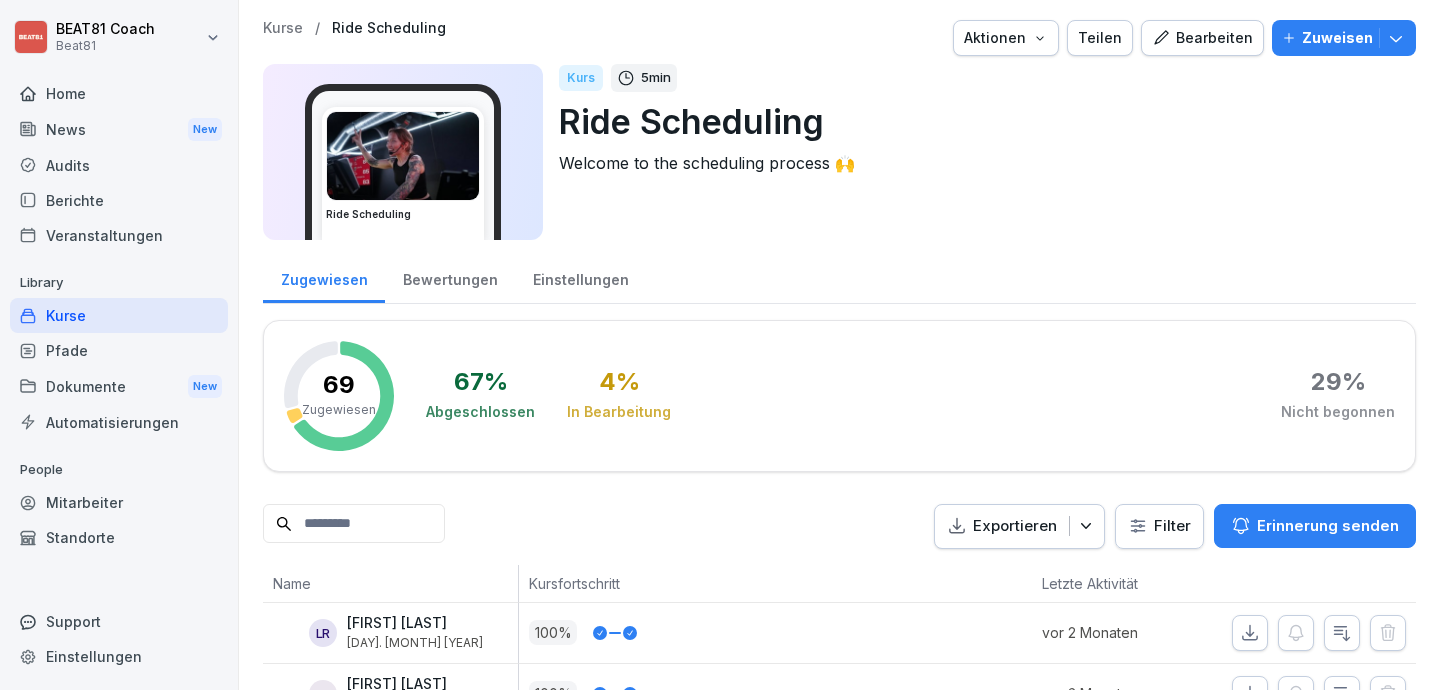 click on "Teilen" at bounding box center [1100, 38] 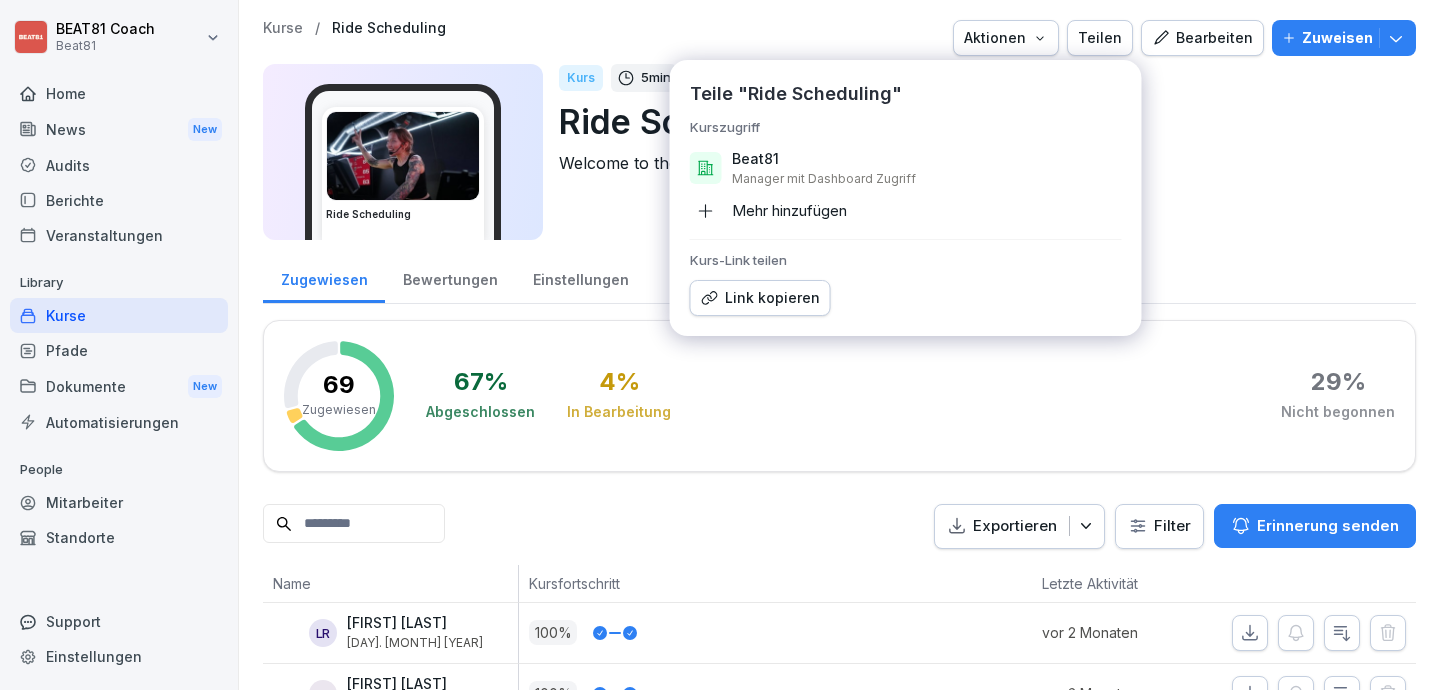 click on "Link kopieren" at bounding box center [760, 298] 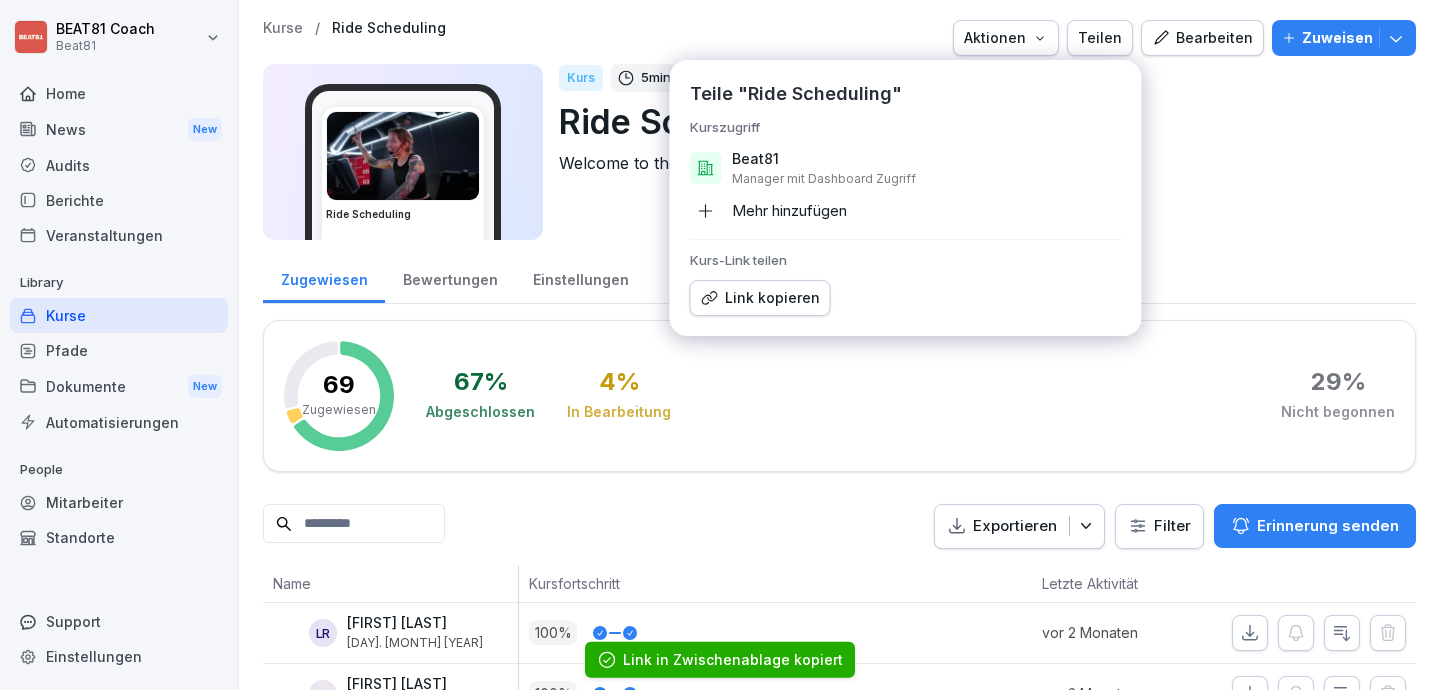 type 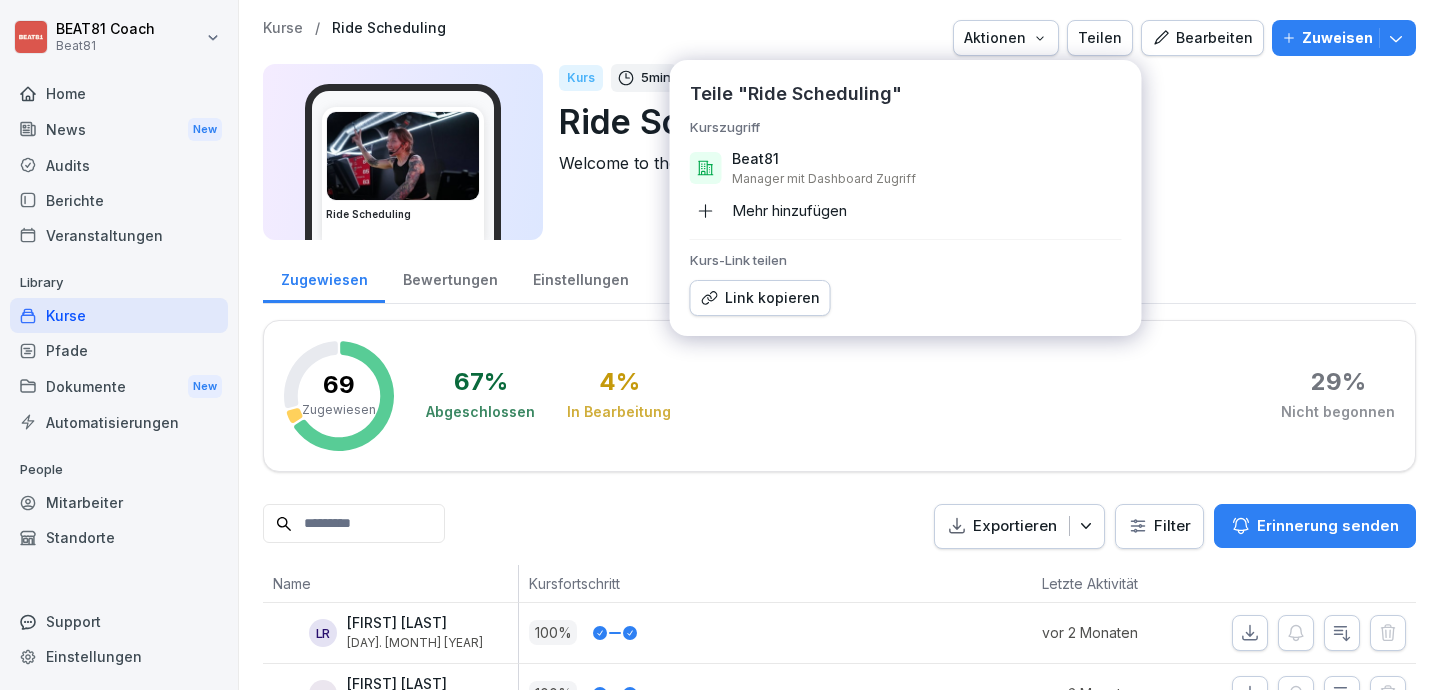 drag, startPoint x: 852, startPoint y: 445, endPoint x: 848, endPoint y: 434, distance: 11.7046995 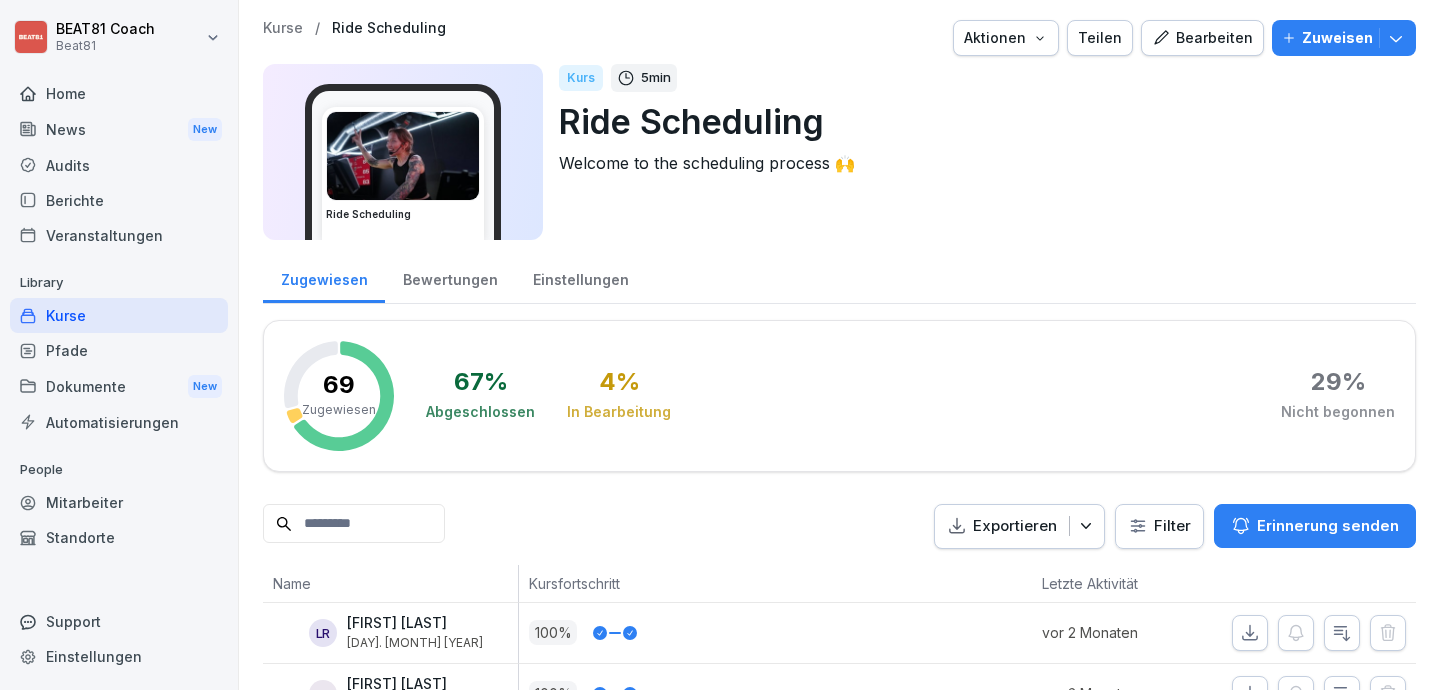 click on "Kurse" at bounding box center (119, 315) 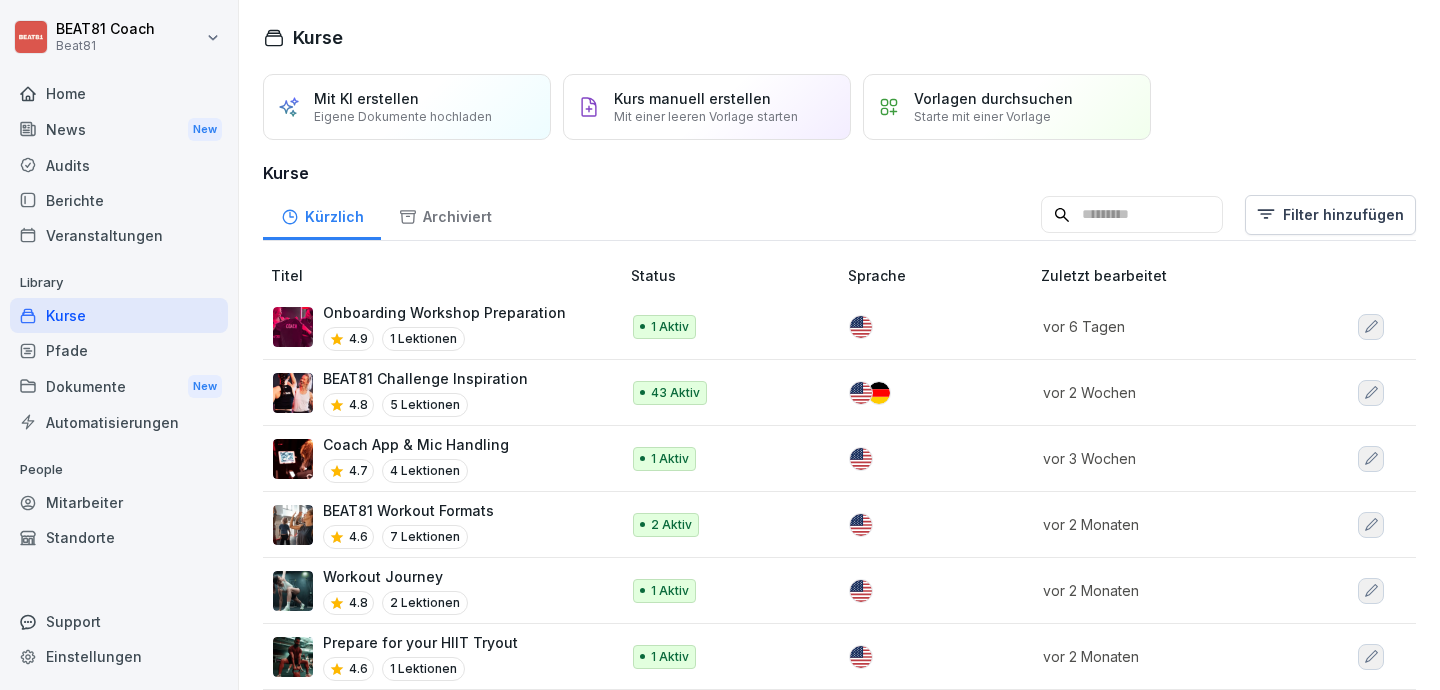 click at bounding box center (1132, 215) 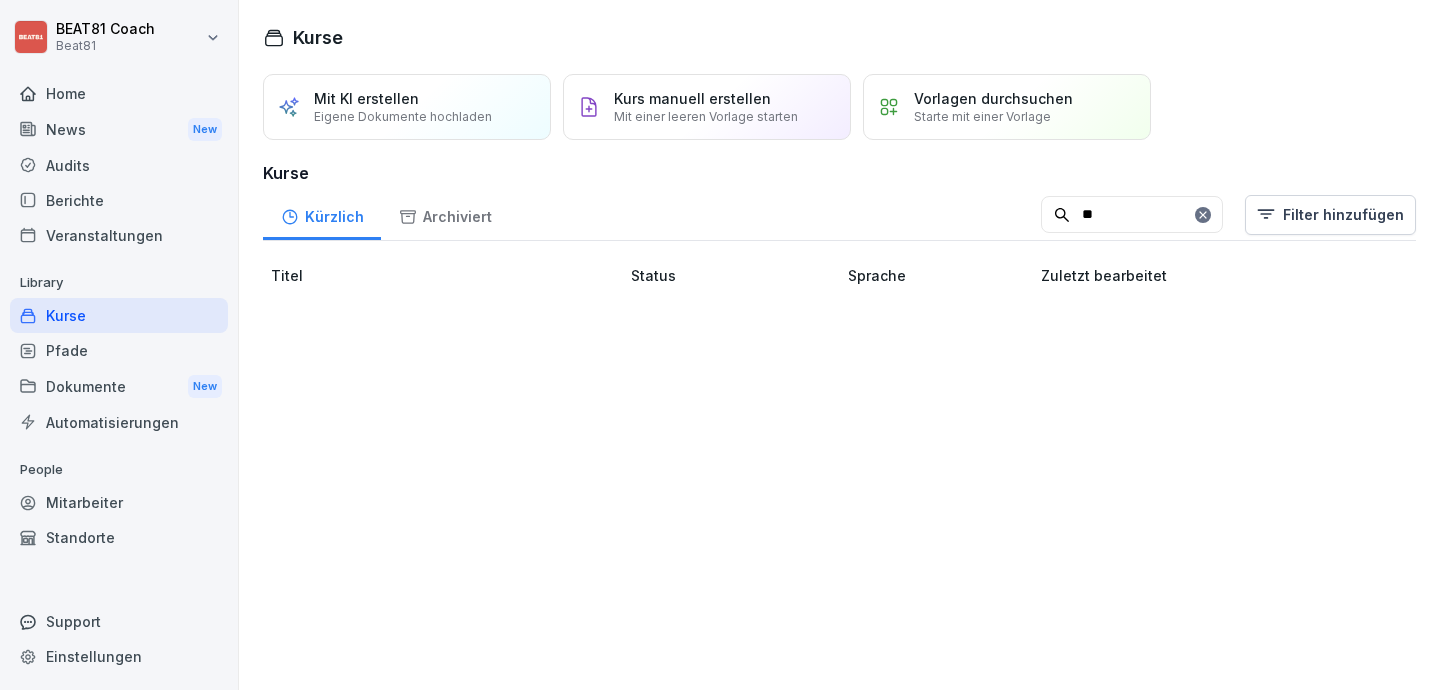 type on "*" 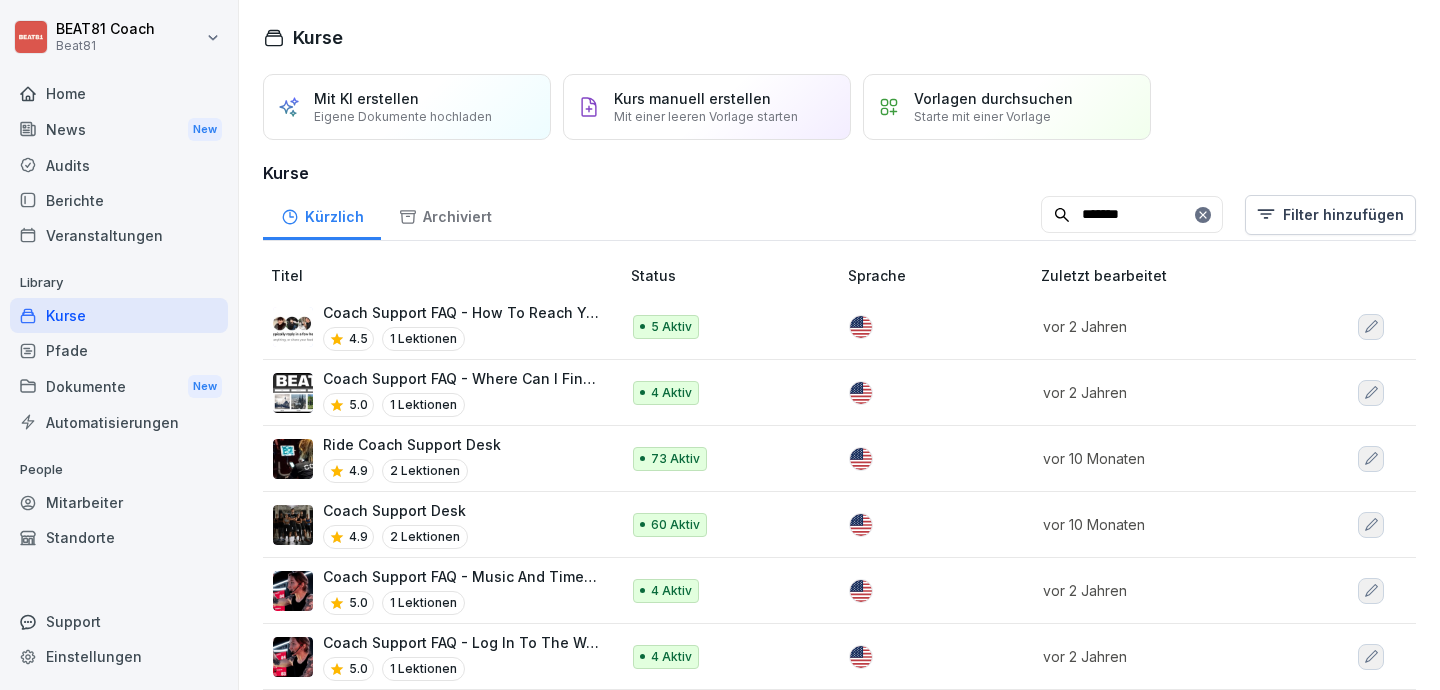 type on "*******" 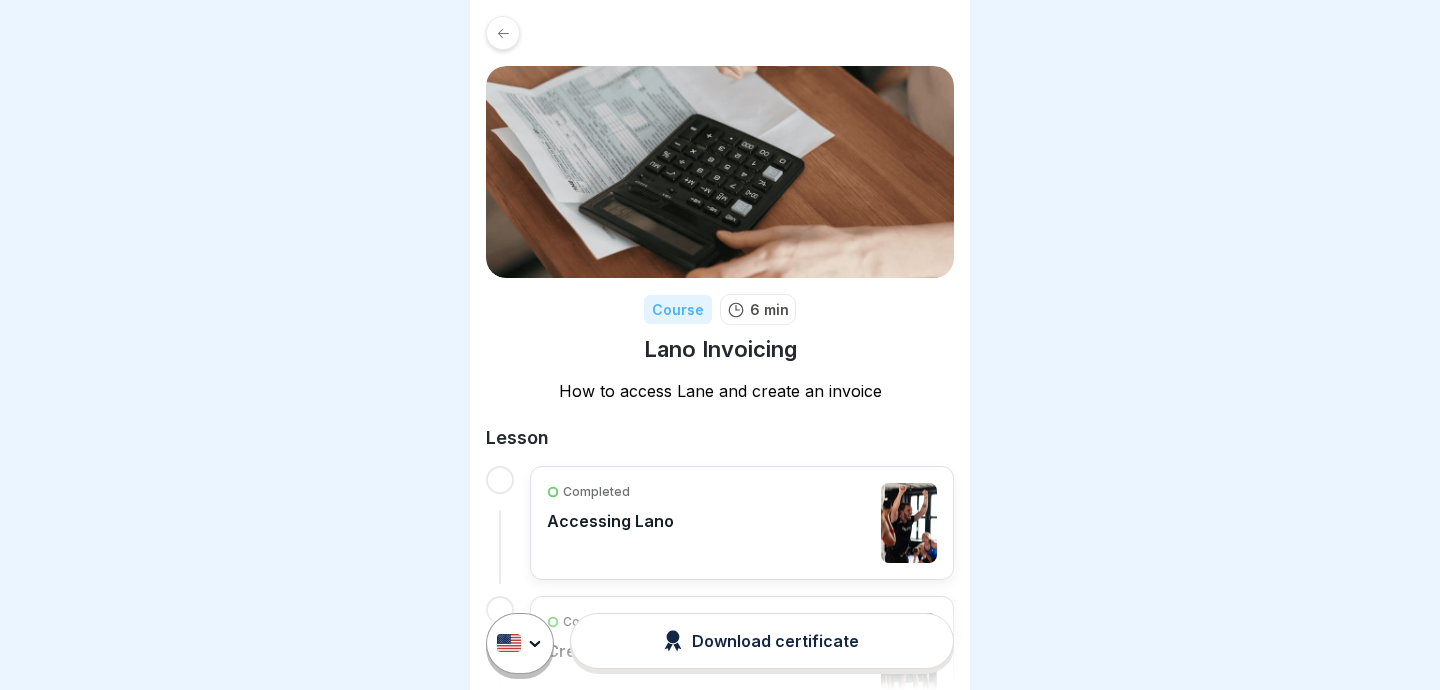 scroll, scrollTop: 0, scrollLeft: 0, axis: both 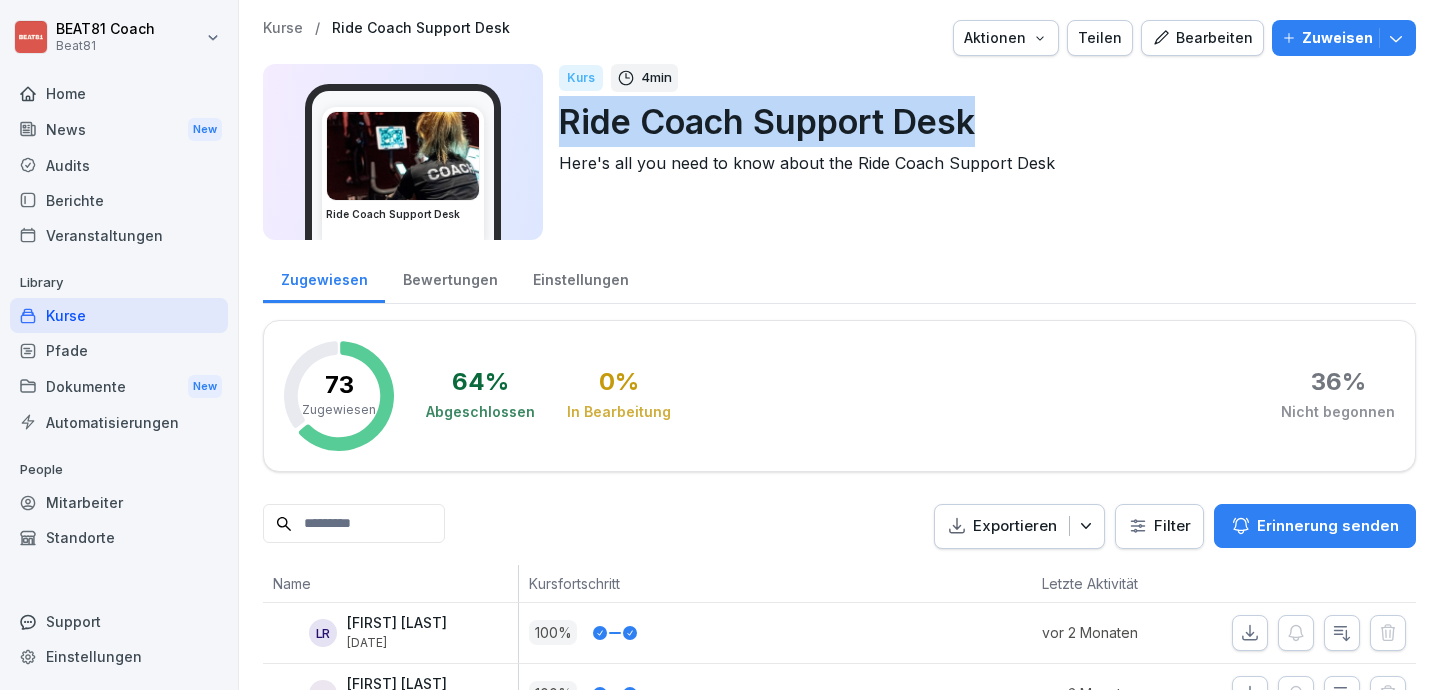 drag, startPoint x: 656, startPoint y: 128, endPoint x: 1165, endPoint y: 128, distance: 509 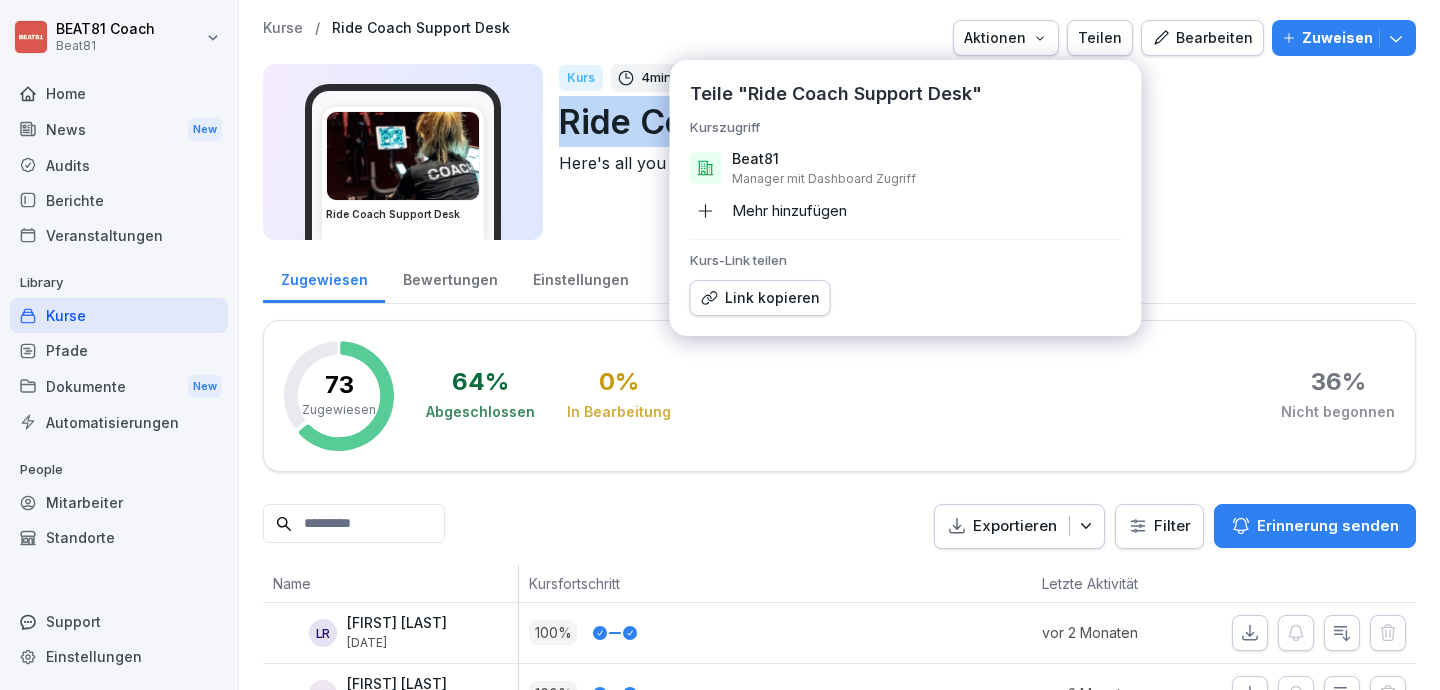 click on "Link kopieren" at bounding box center (760, 298) 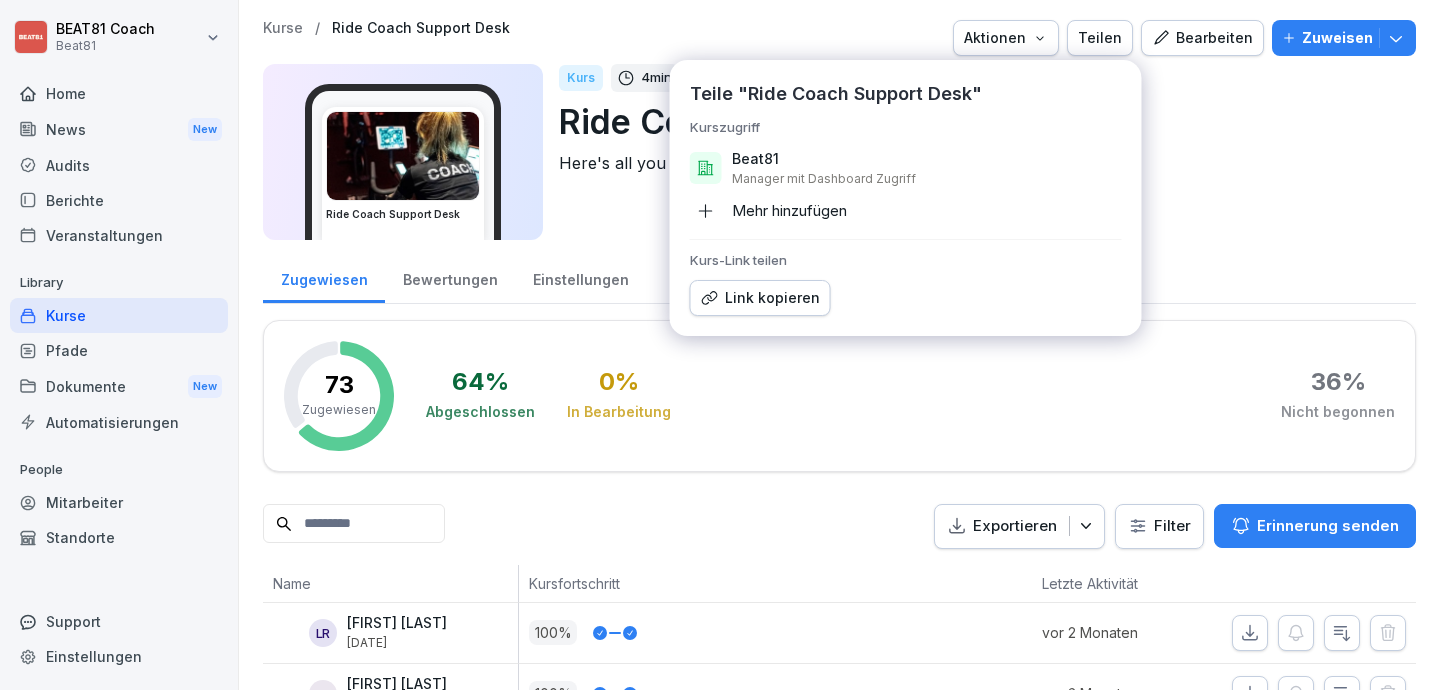 click on "Library" at bounding box center (119, 283) 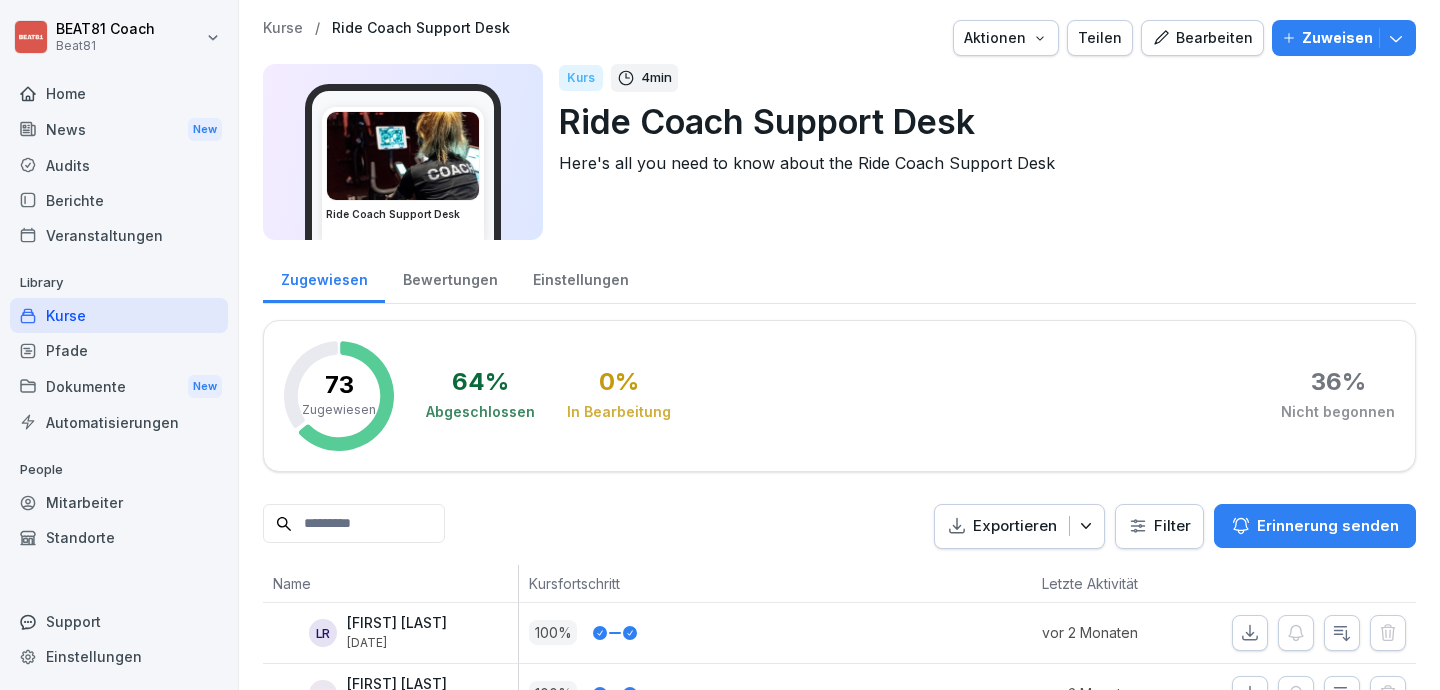 click on "Kurse" at bounding box center (119, 315) 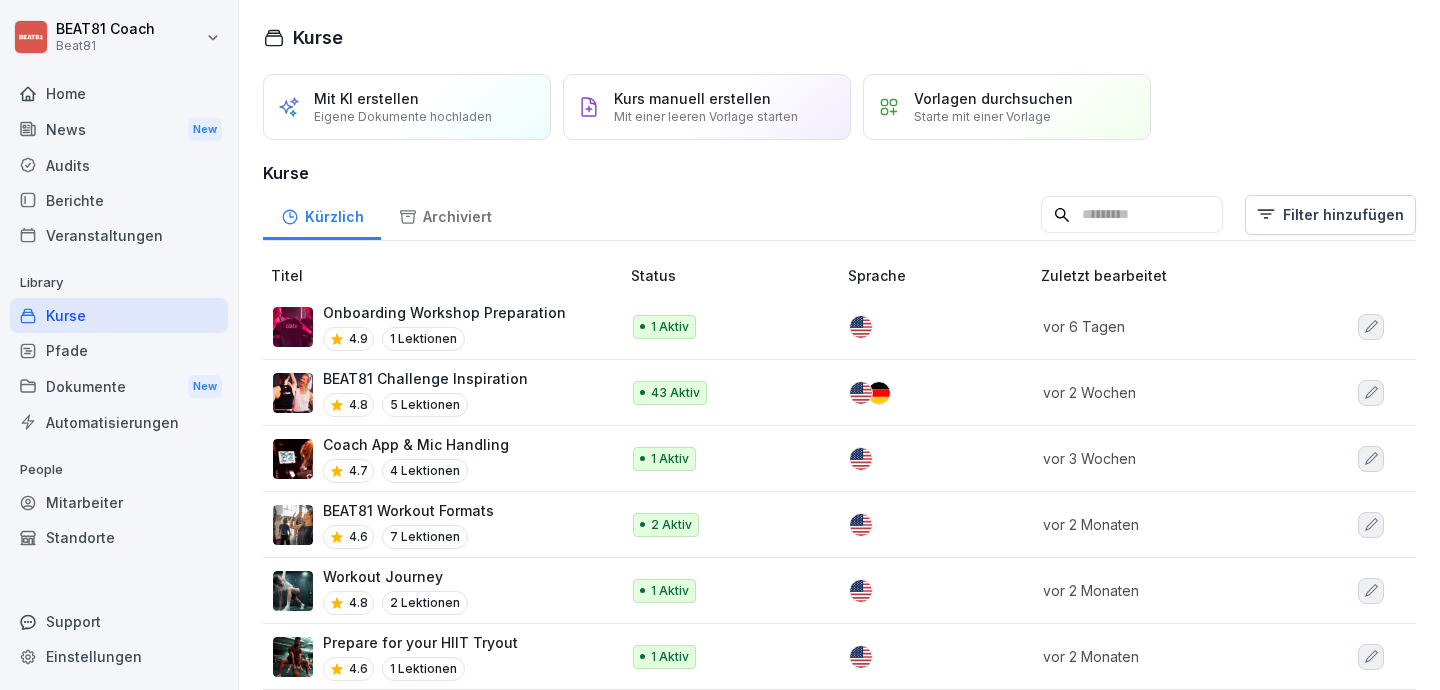click at bounding box center (1132, 215) 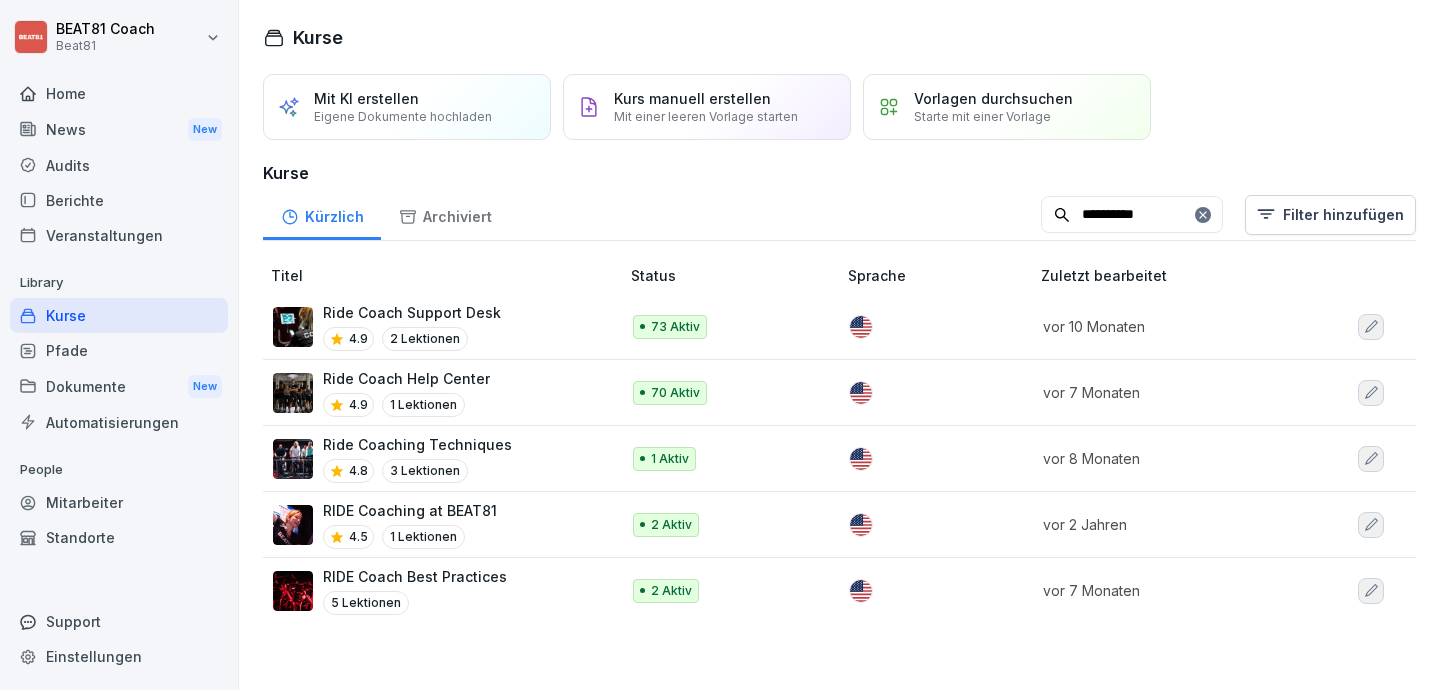 type on "**********" 